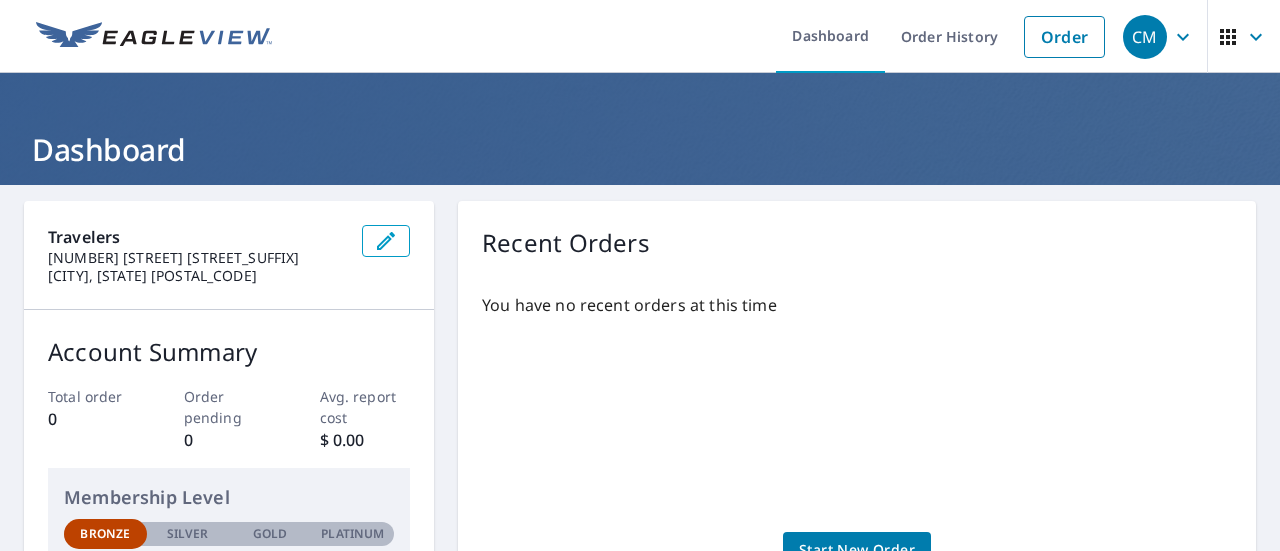 scroll, scrollTop: 0, scrollLeft: 0, axis: both 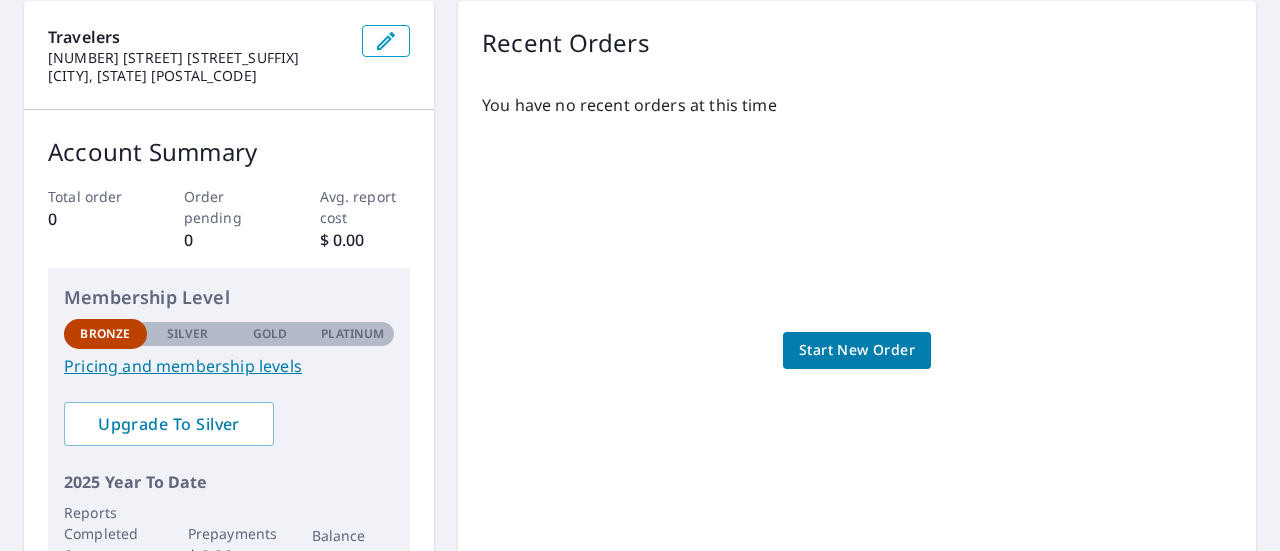 click on "Start New Order" at bounding box center (857, 350) 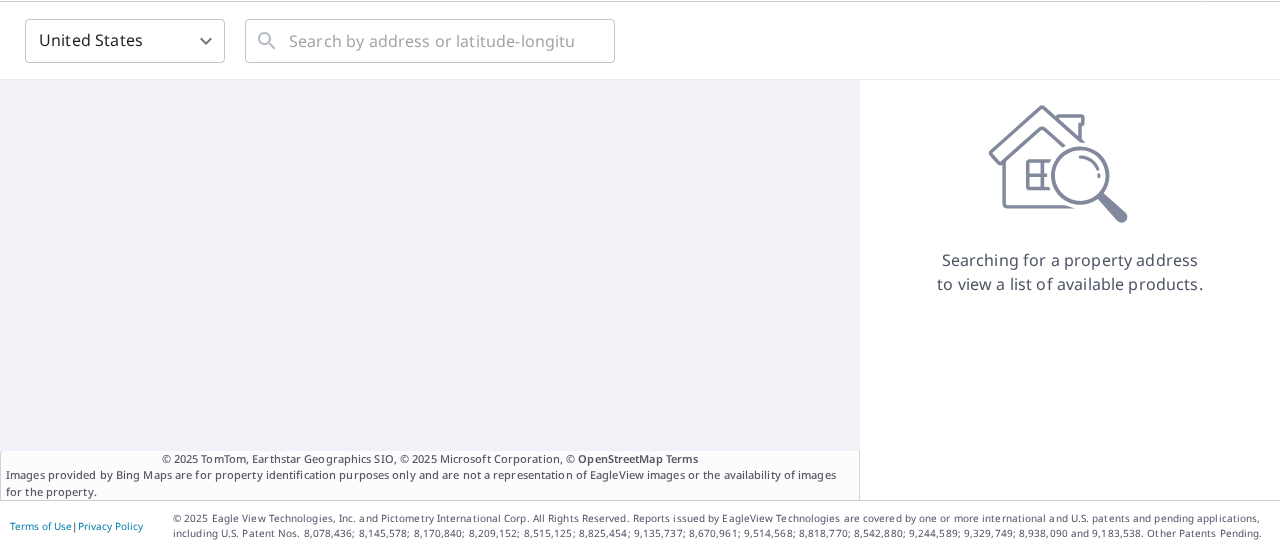 scroll, scrollTop: 70, scrollLeft: 0, axis: vertical 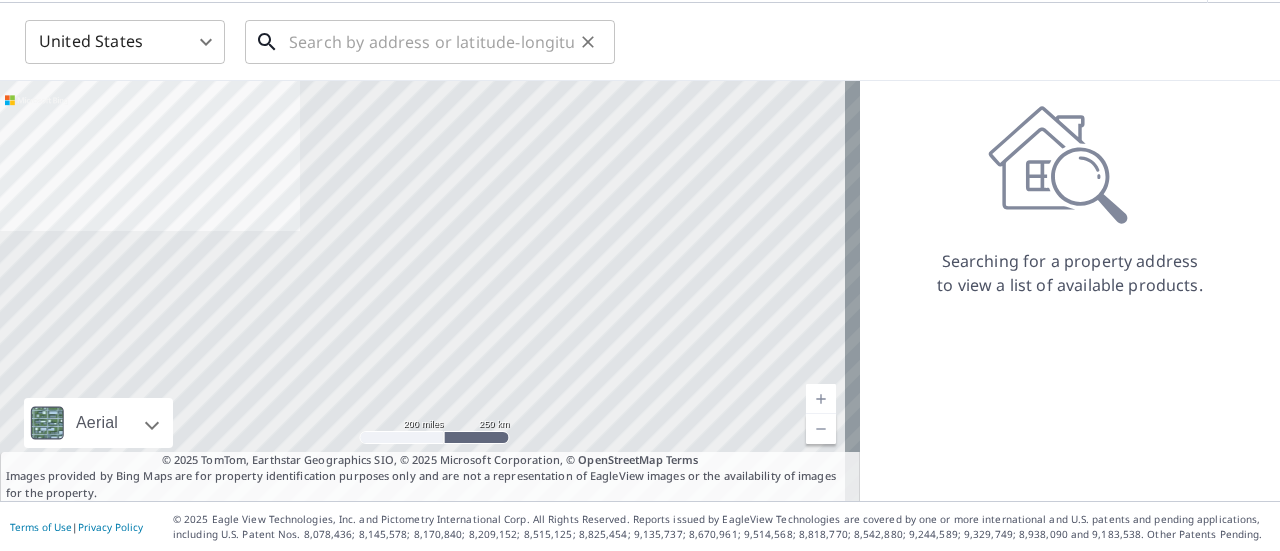click at bounding box center (431, 42) 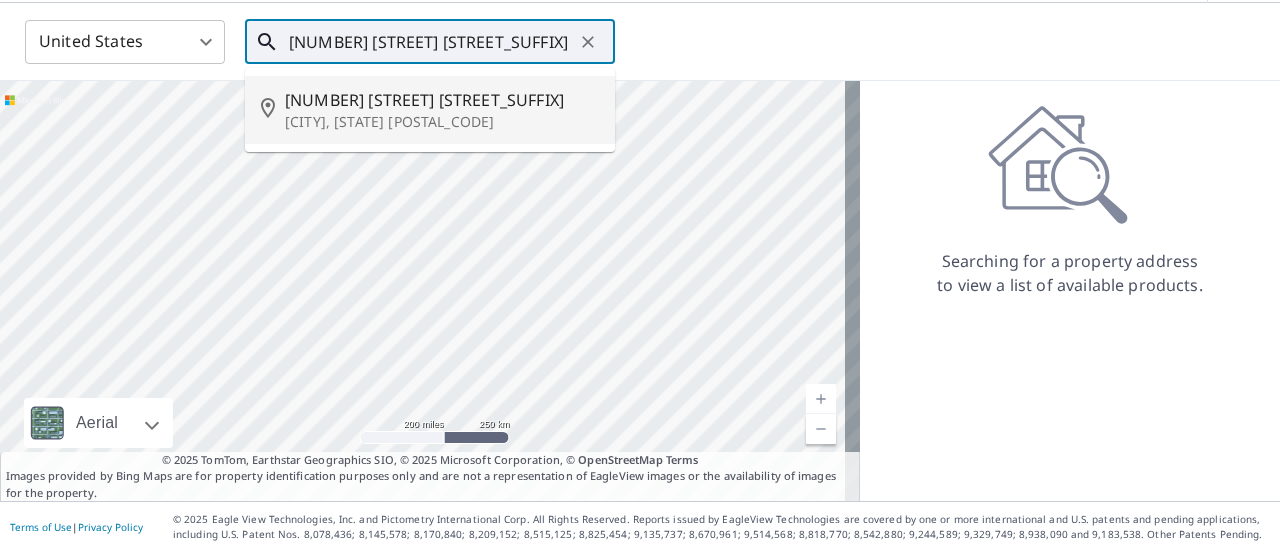 click on "[NUMBER] [STREET] [STREET_SUFFIX]" at bounding box center (442, 100) 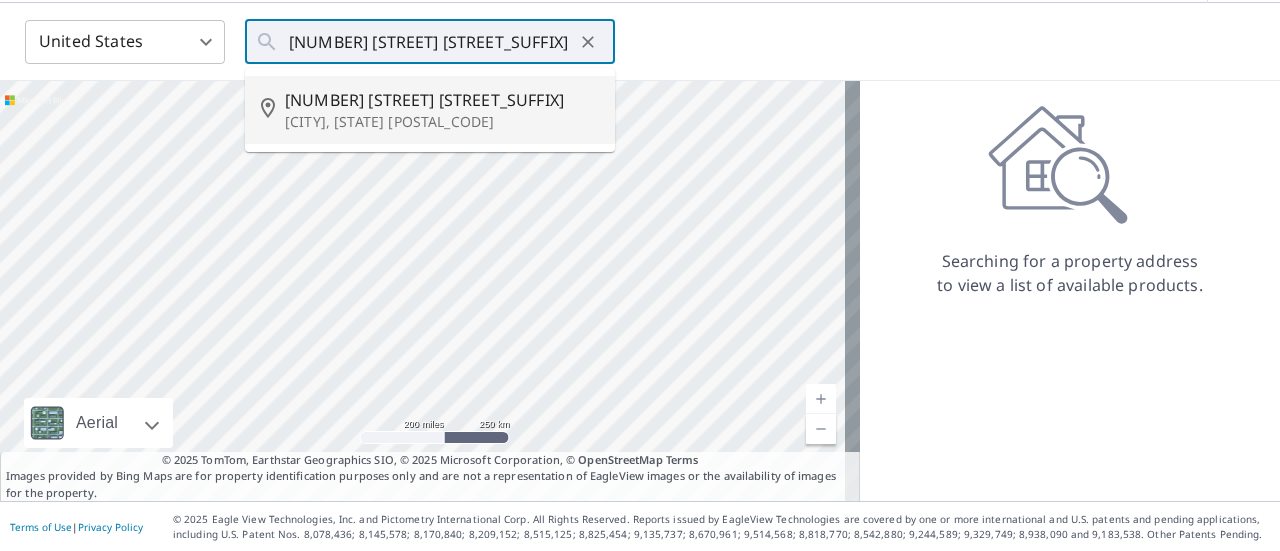 type on "[NUMBER] [STREET] [STREET_SUFFIX] [CITY], [STATE] [POSTAL_CODE]" 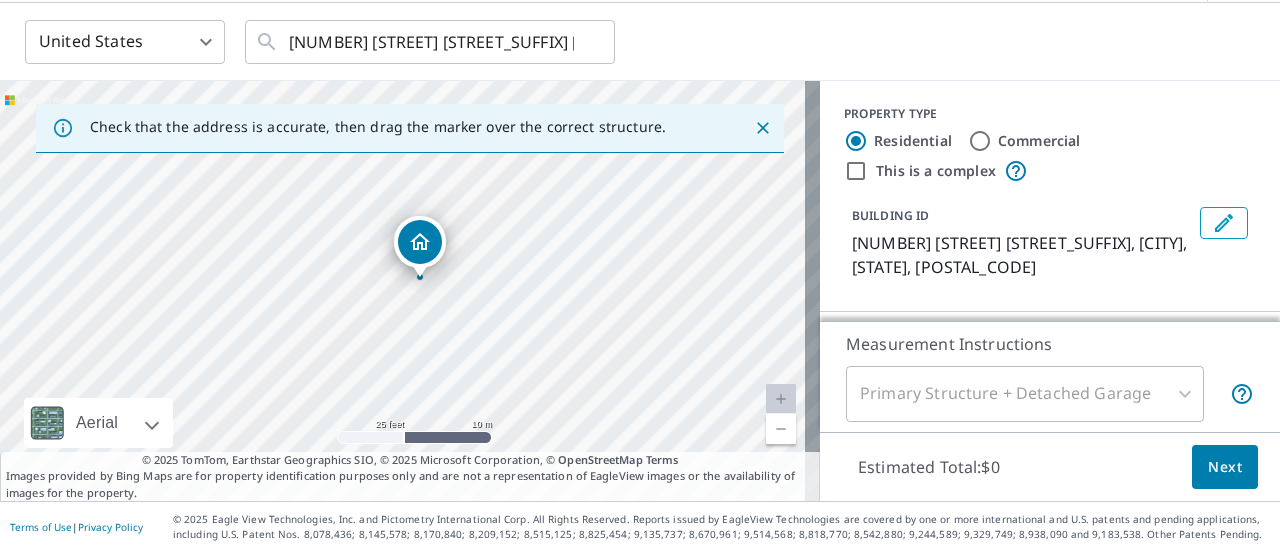 scroll, scrollTop: 64, scrollLeft: 0, axis: vertical 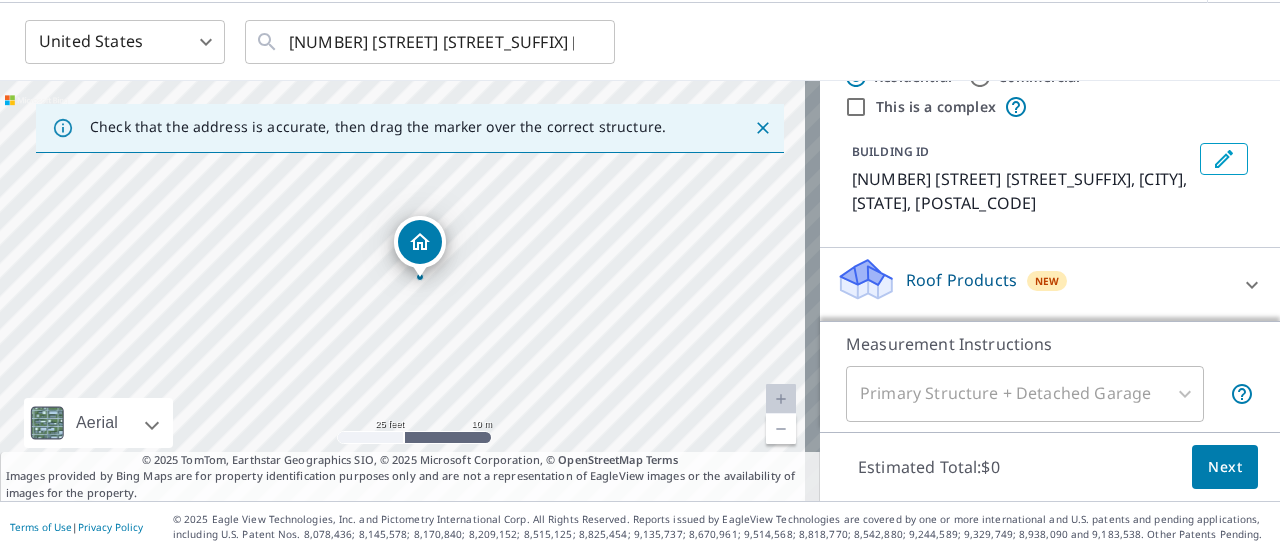 click on "Primary Structure + Detached Garage" at bounding box center (1025, 394) 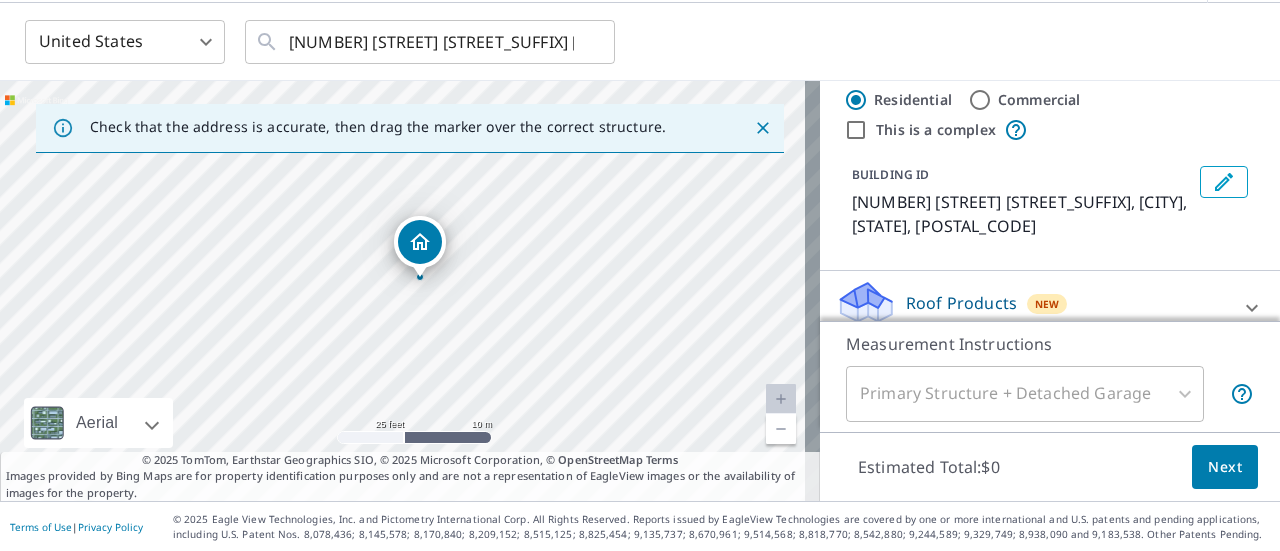 scroll, scrollTop: 64, scrollLeft: 0, axis: vertical 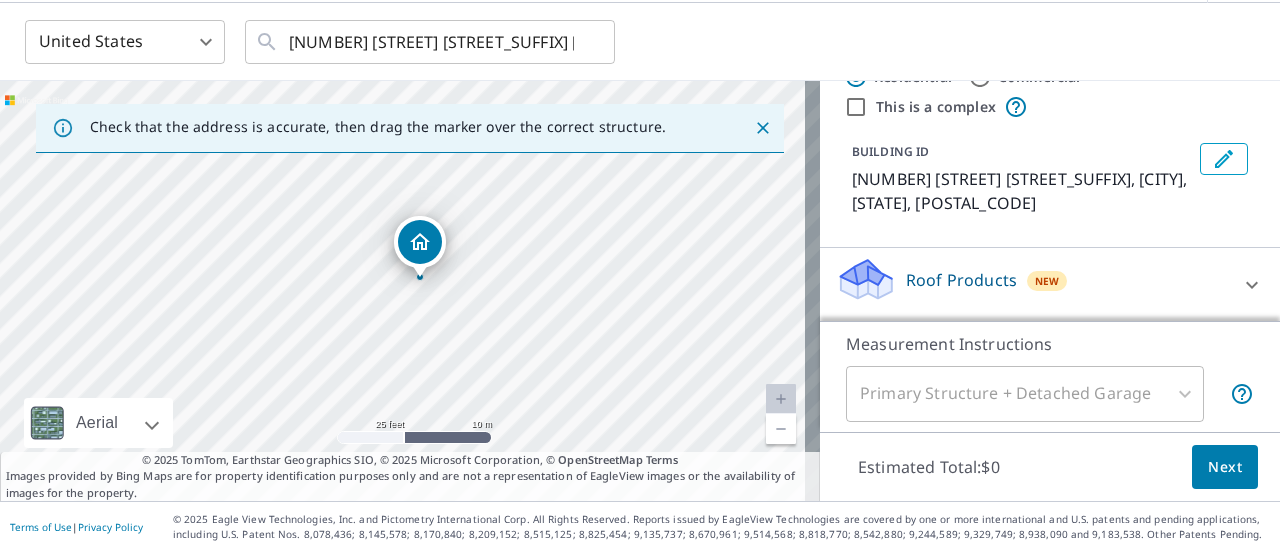click on "Roof Products New" at bounding box center [1032, 284] 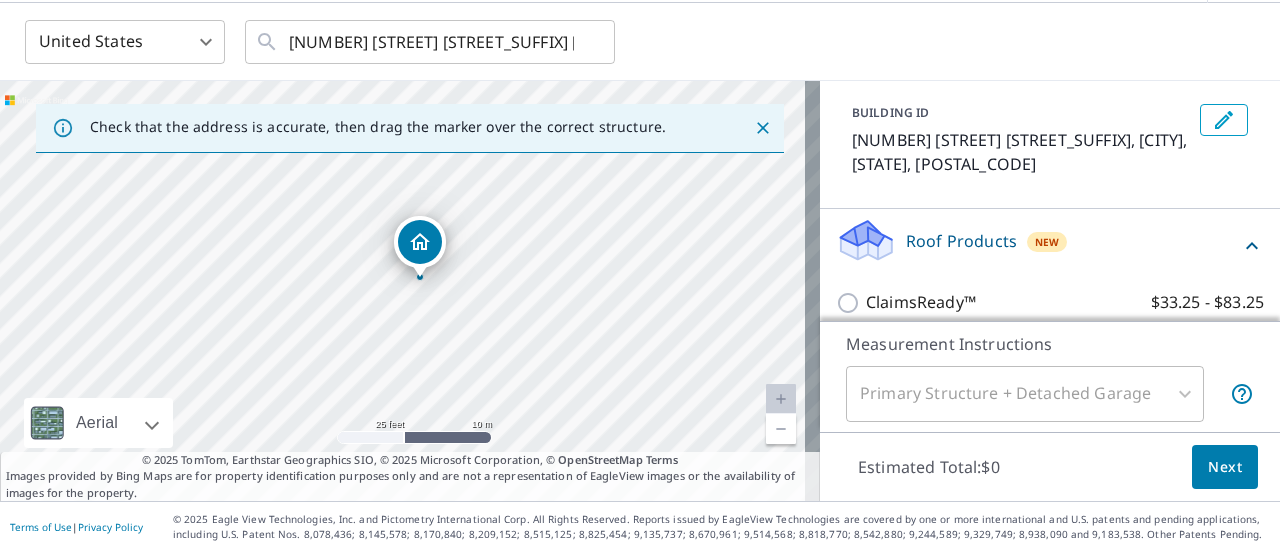 scroll, scrollTop: 121, scrollLeft: 0, axis: vertical 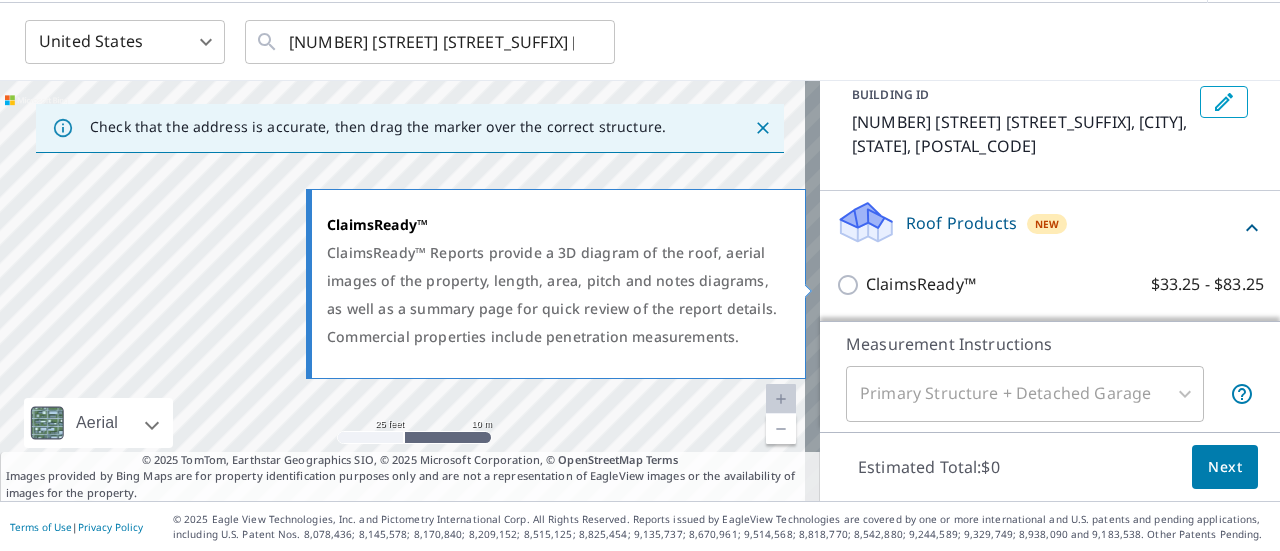 click on "ClaimsReady™ $33.25 - $83.25" at bounding box center [851, 285] 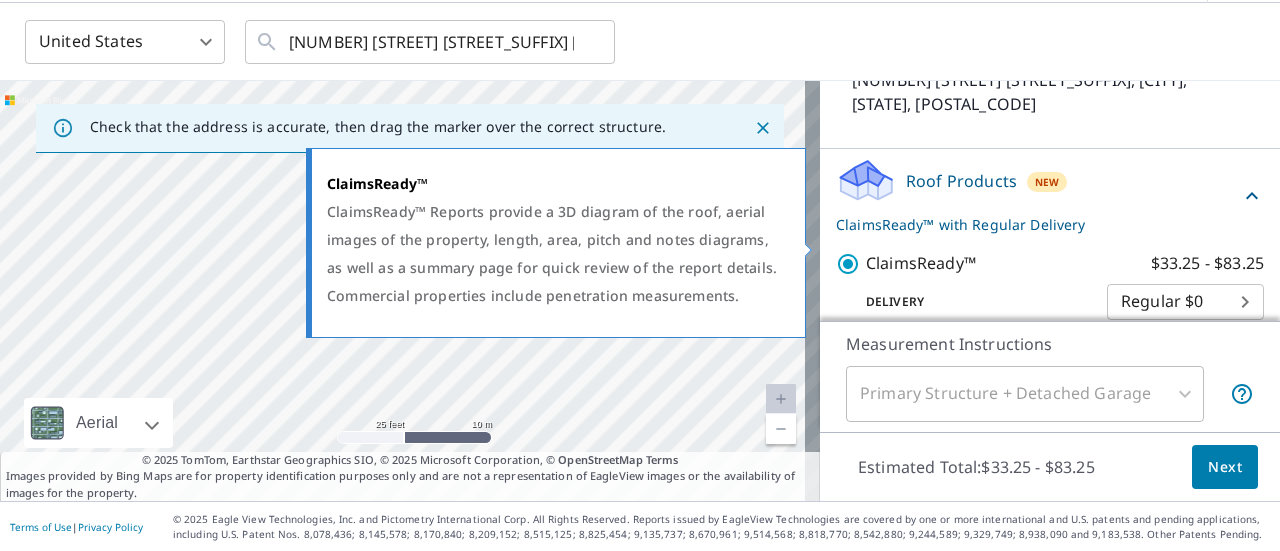 scroll, scrollTop: 186, scrollLeft: 0, axis: vertical 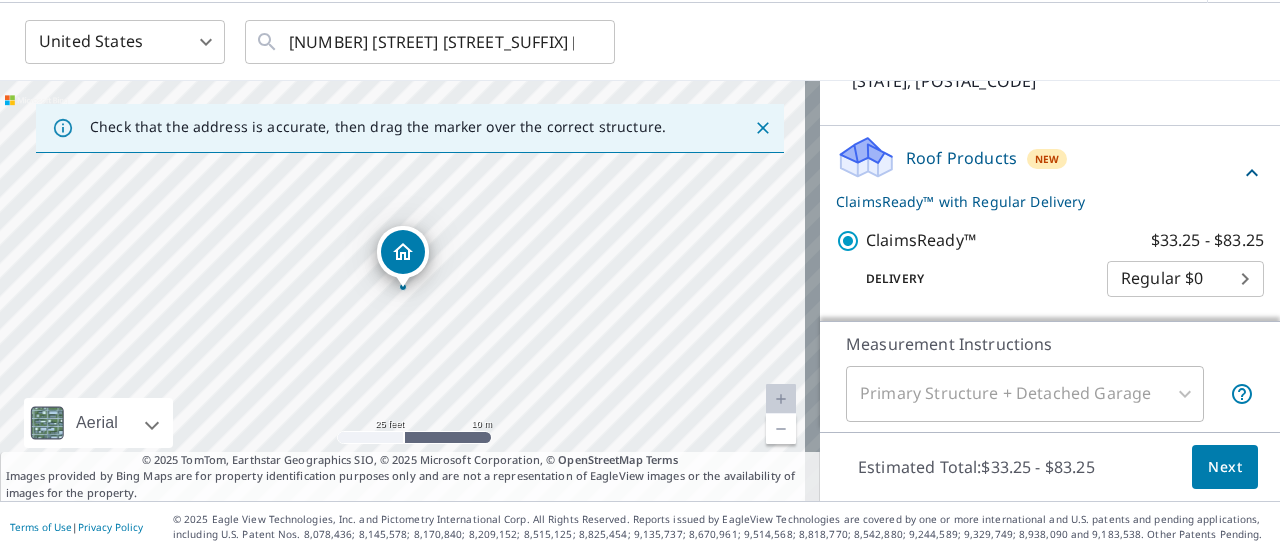 click on "CM CM
Dashboard Order History Cancel Order CM United States US ​ [NUMBER] [STREET] [STREET_SUFFIX] [CITY], [STATE] [POSTAL_CODE] ​ Check that the address is accurate, then drag the marker over the correct structure. [NUMBER] [STREET] [STREET_SUFFIX] [CITY], [STATE] [POSTAL_CODE] Aerial Road A standard road map Aerial A detailed look from above Labels Labels 25 feet 10 m © 2025 TomTom, © Vexcel Imaging, © 2025 Microsoft Corporation,  © OpenStreetMap Terms © 2025 TomTom, Earthstar Geographics SIO, © 2025 Microsoft Corporation, ©   OpenStreetMap   Terms Images provided by Bing Maps are for property identification purposes only and are not a representation of EagleView images or the availability of images for the property. PROPERTY TYPE Residential Commercial This is a complex BUILDING ID [NUMBER] [STREET] [STREET_SUFFIX], [CITY], [STATE], [POSTAL_CODE] Roof Products New ClaimsReady™ with Regular Delivery ClaimsReady™ $33.25 - $83.25 Delivery Regular $0 8 ​ Measurement Instructions Primary Structure + Detached Garage 1 ​ Estimated Total:  Next  |" at bounding box center (640, 275) 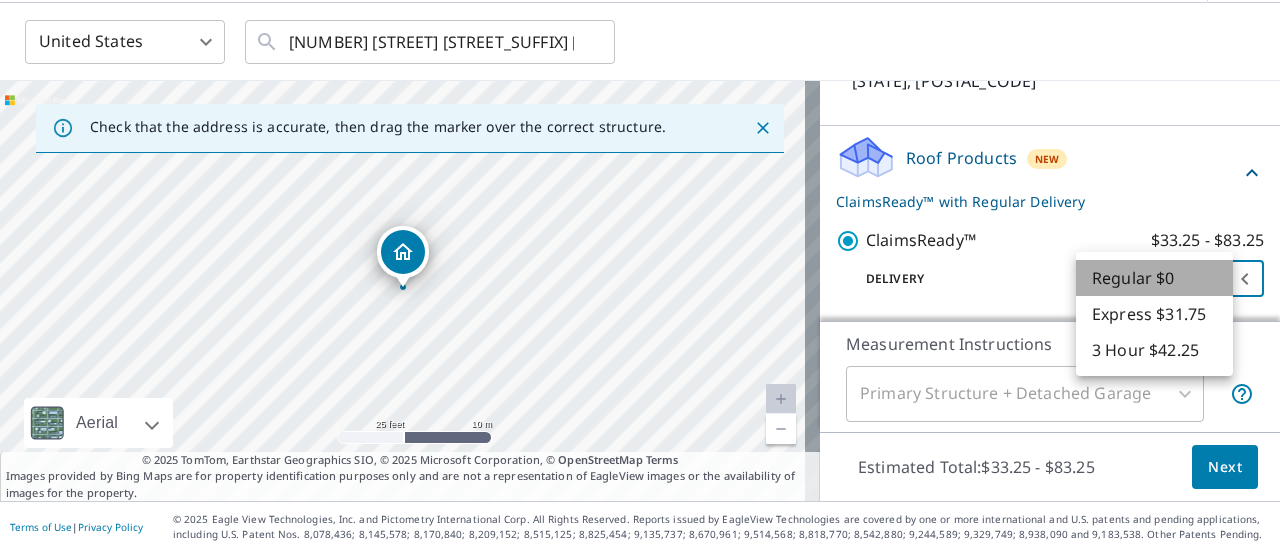 click on "Regular $0" at bounding box center (1154, 278) 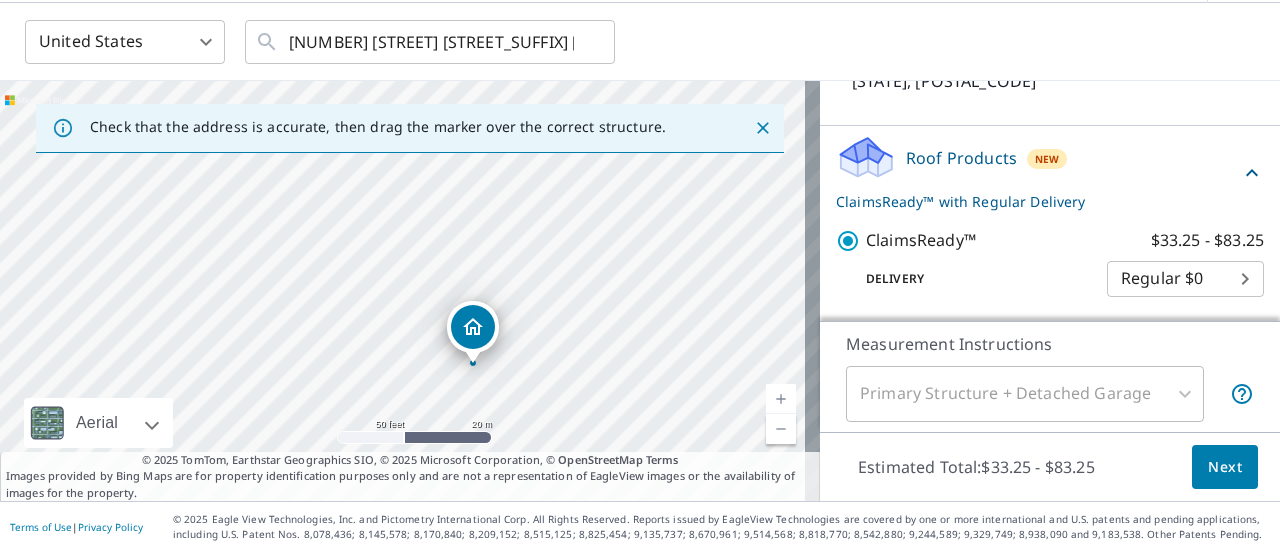 click on "Primary Structure + Detached Garage" at bounding box center (1025, 394) 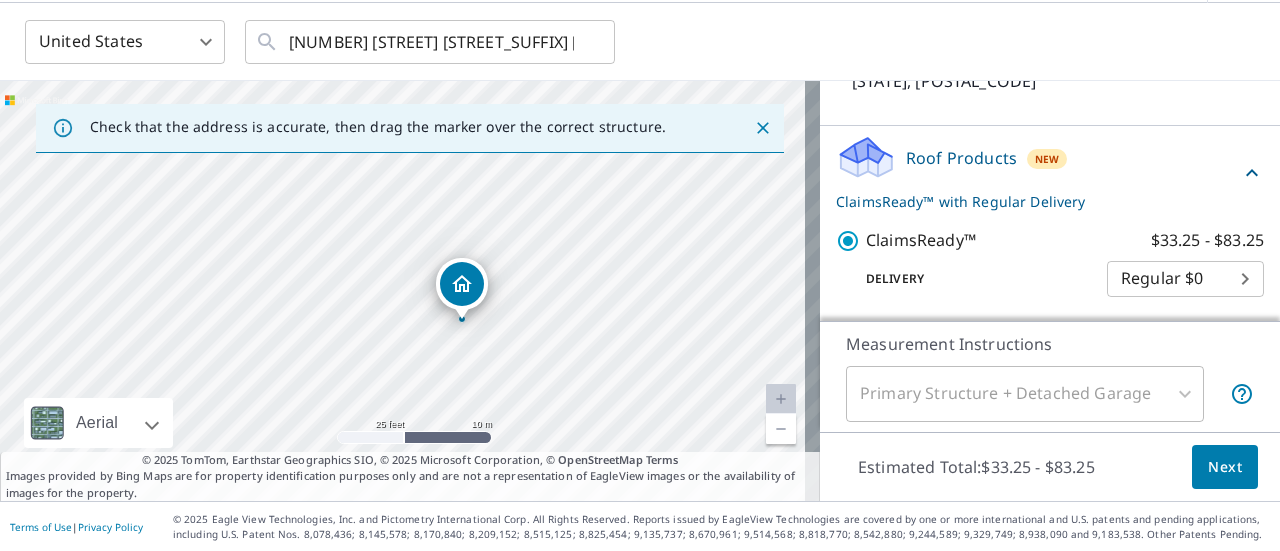 drag, startPoint x: 490, startPoint y: 298, endPoint x: 510, endPoint y: 206, distance: 94.14882 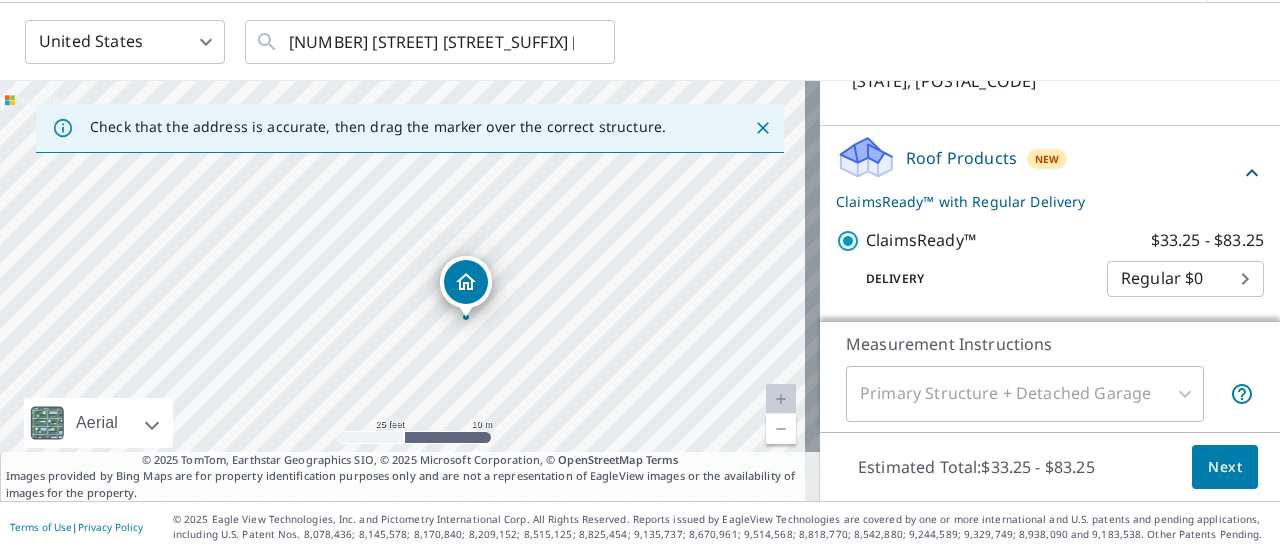 click on "Next" at bounding box center [1225, 467] 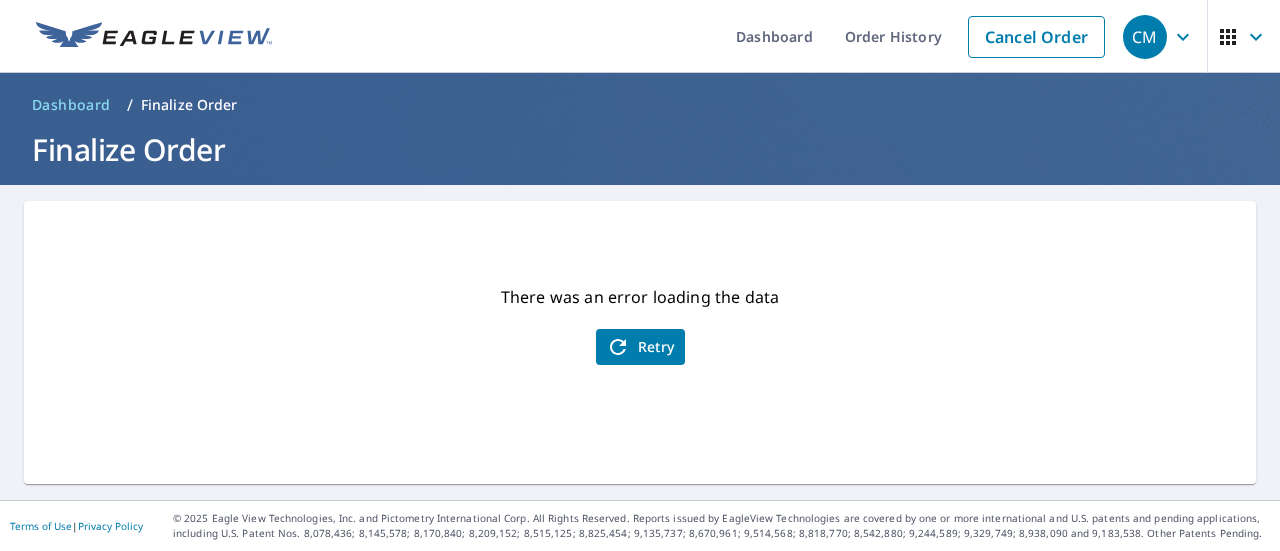 scroll, scrollTop: 0, scrollLeft: 0, axis: both 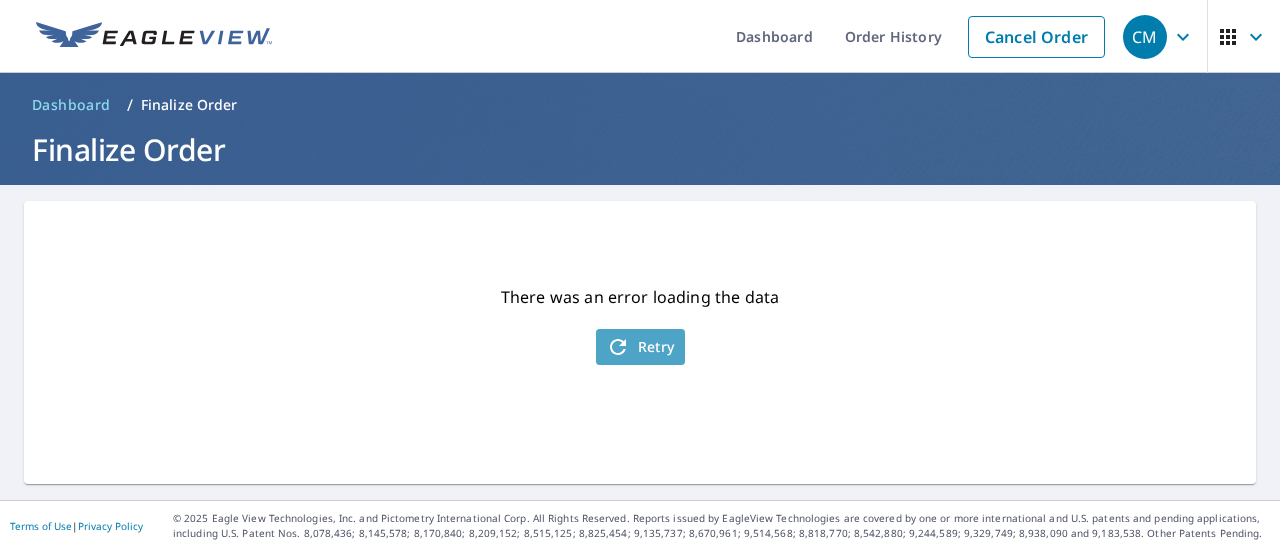 click on "Retry" at bounding box center [640, 347] 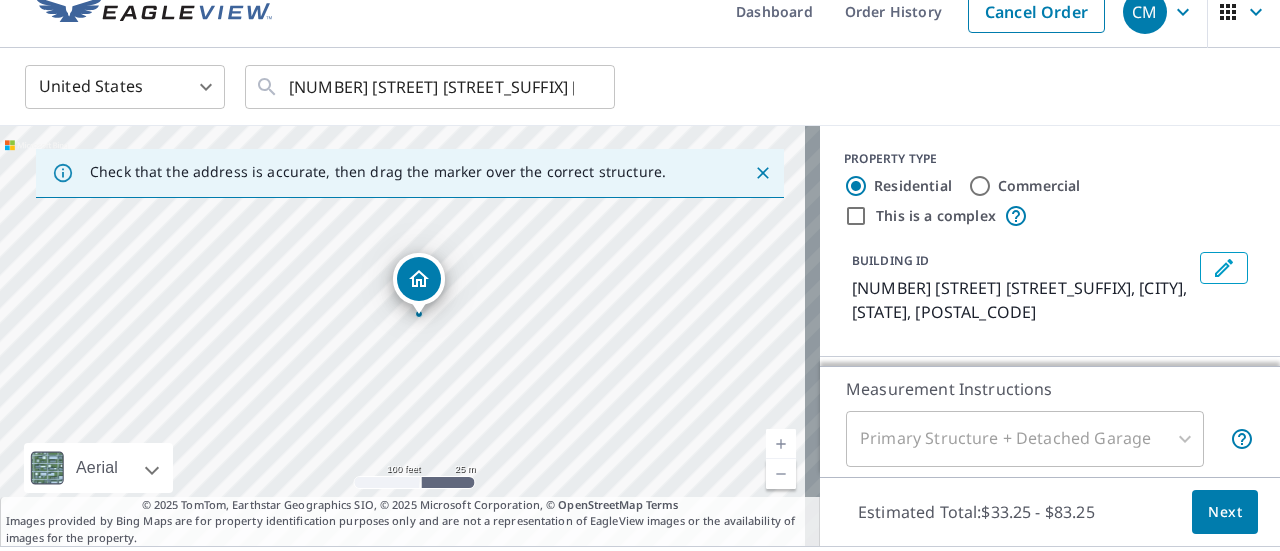 scroll, scrollTop: 70, scrollLeft: 0, axis: vertical 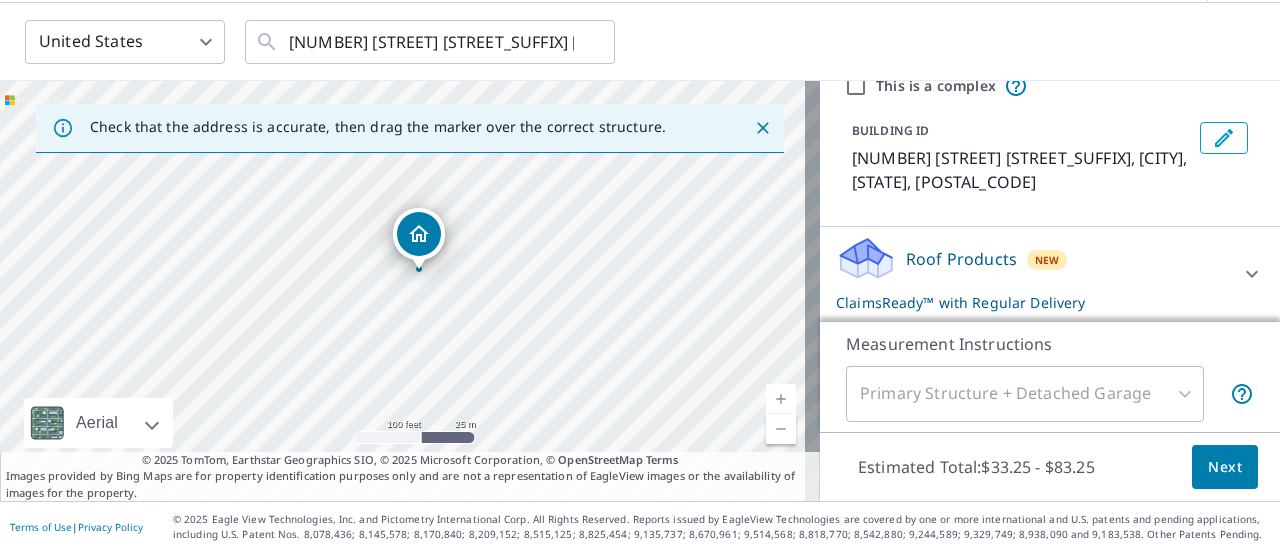 click on "Roof Products New ClaimsReady™ with Regular Delivery" at bounding box center [1032, 274] 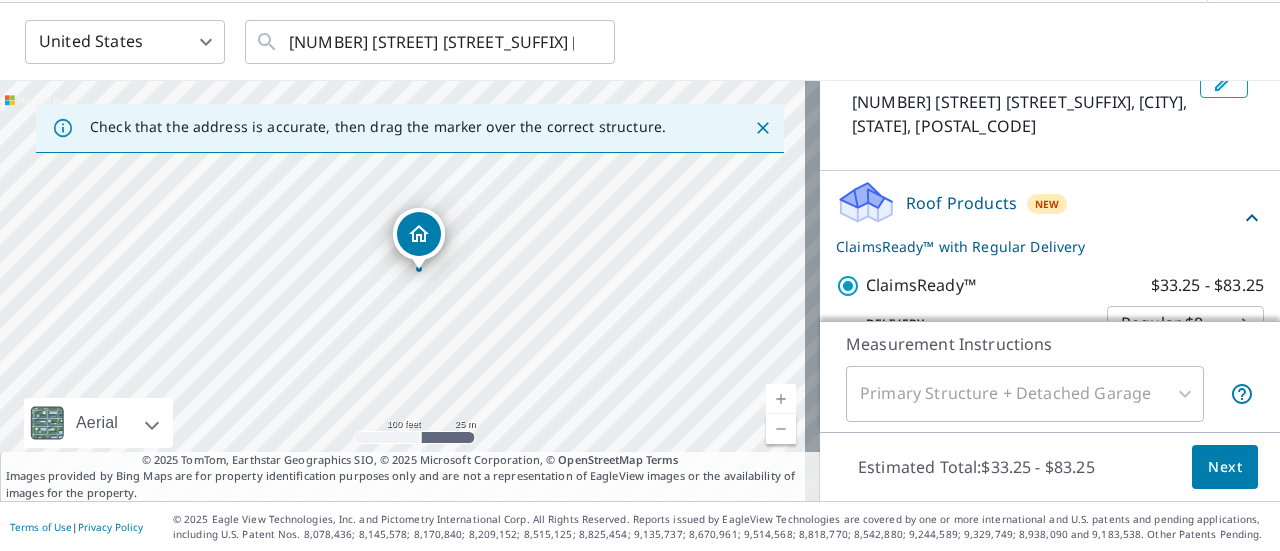 scroll, scrollTop: 186, scrollLeft: 0, axis: vertical 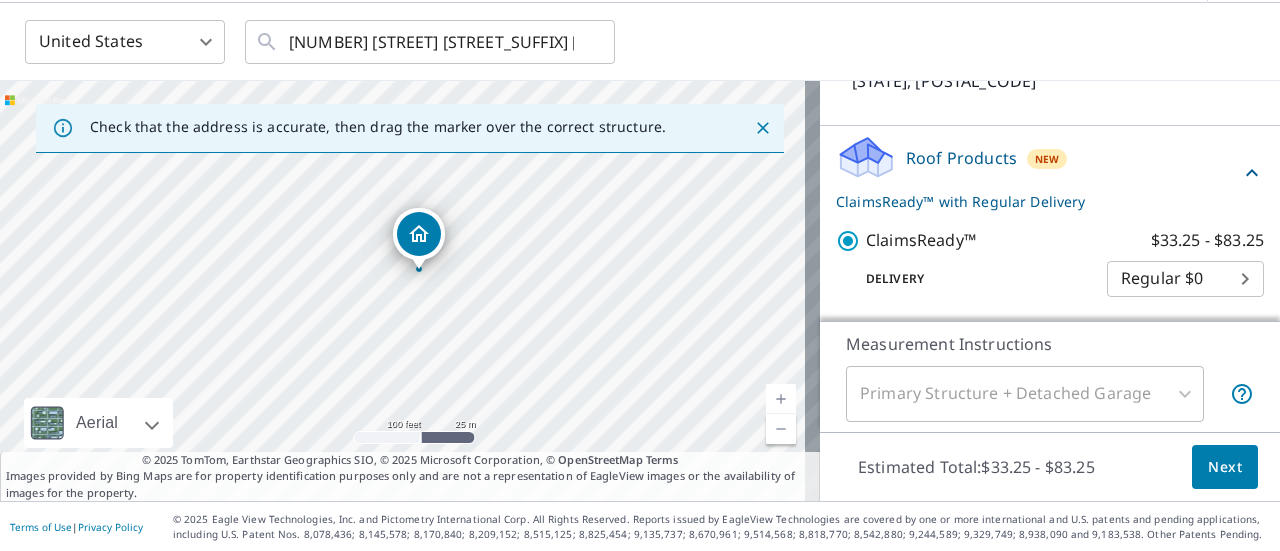 click on "CM CM
Dashboard Order History Cancel Order CM United States US ​ [NUMBER] [STREET] [STREET_SUFFIX] [CITY], [STATE] [POSTAL_CODE] ​ Check that the address is accurate, then drag the marker over the correct structure. [NUMBER] [STREET] [STREET_SUFFIX] [CITY], [STATE] [POSTAL_CODE] Aerial Road A standard road map Aerial A detailed look from above Labels Labels 100 feet 25 m © 2025 TomTom, © Vexcel Imaging, © 2025 Microsoft Corporation,  © OpenStreetMap Terms © 2025 TomTom, Earthstar Geographics SIO, © 2025 Microsoft Corporation, ©   OpenStreetMap   Terms Images provided by Bing Maps are for property identification purposes only and are not a representation of EagleView images or the availability of images for the property. PROPERTY TYPE Residential Commercial This is a complex BUILDING ID [NUMBER] [STREET] [STREET_SUFFIX], [CITY], [STATE], [POSTAL_CODE] Roof Products New ClaimsReady™ with Regular Delivery ClaimsReady™ $33.25 - $83.25 Delivery Regular $0 8 ​ Measurement Instructions Primary Structure + Detached Garage 1 ​ Estimated Total:  Next  |" at bounding box center (640, 275) 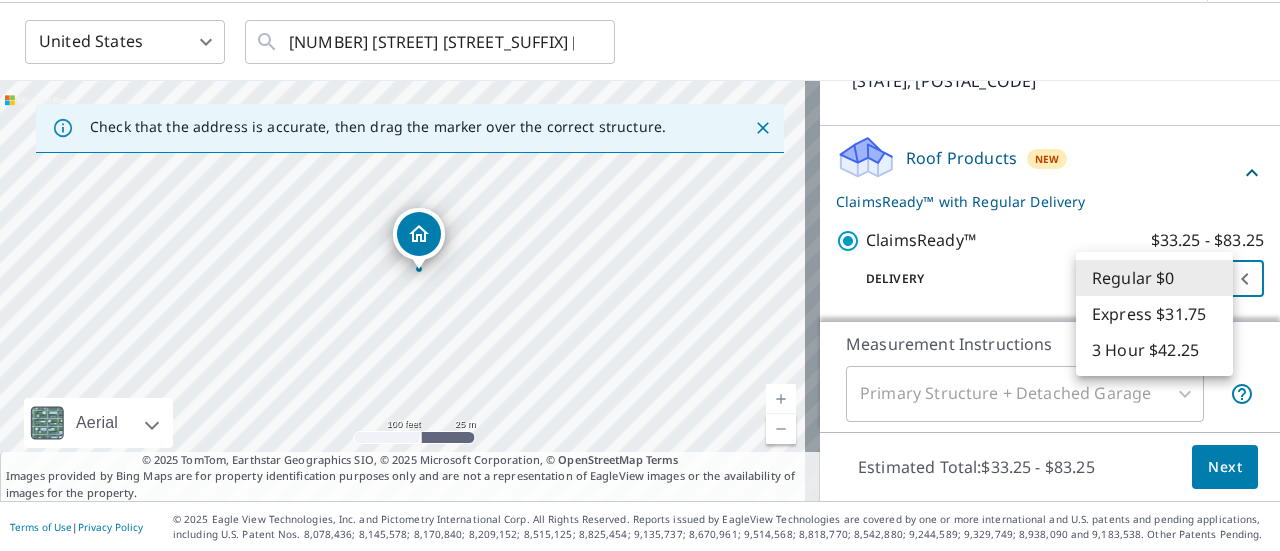 click on "Regular $0" at bounding box center (1154, 278) 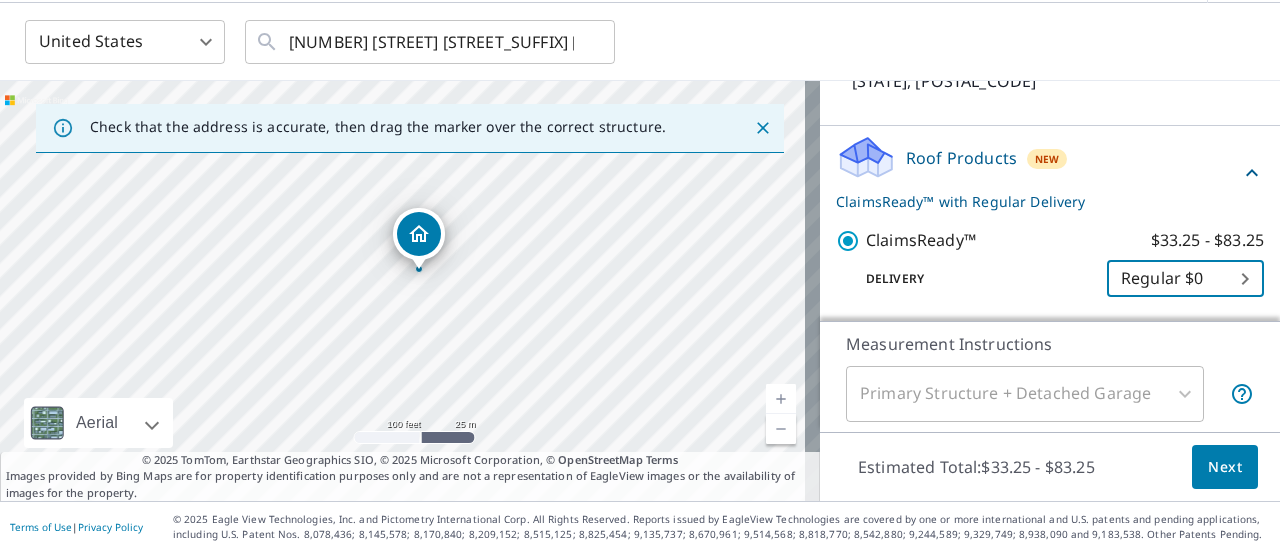 click on "Next" at bounding box center (1225, 467) 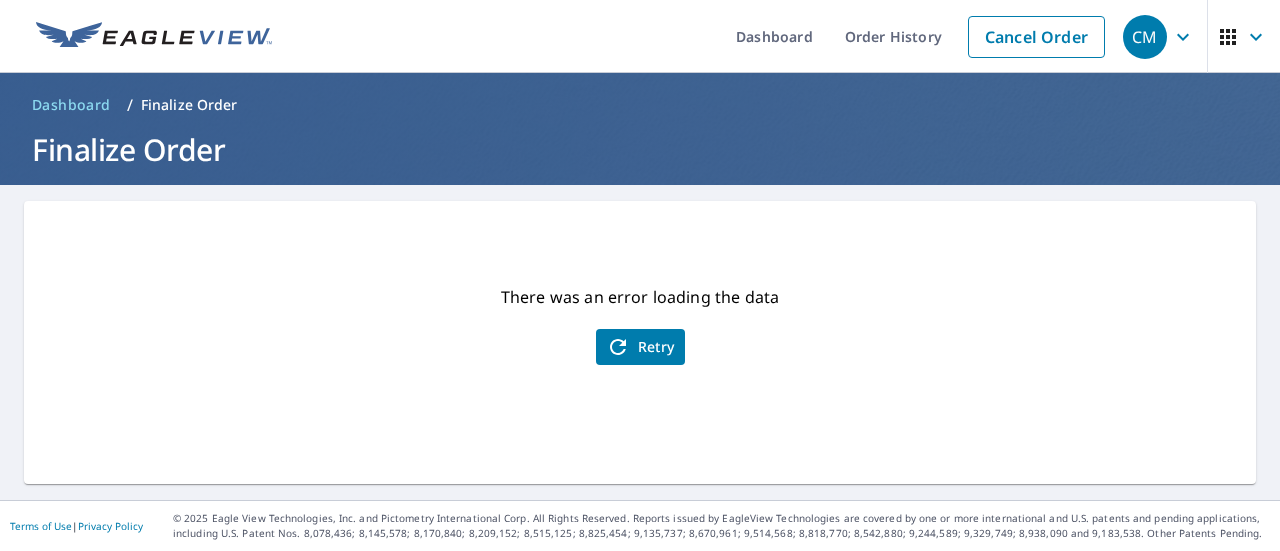 scroll, scrollTop: 0, scrollLeft: 0, axis: both 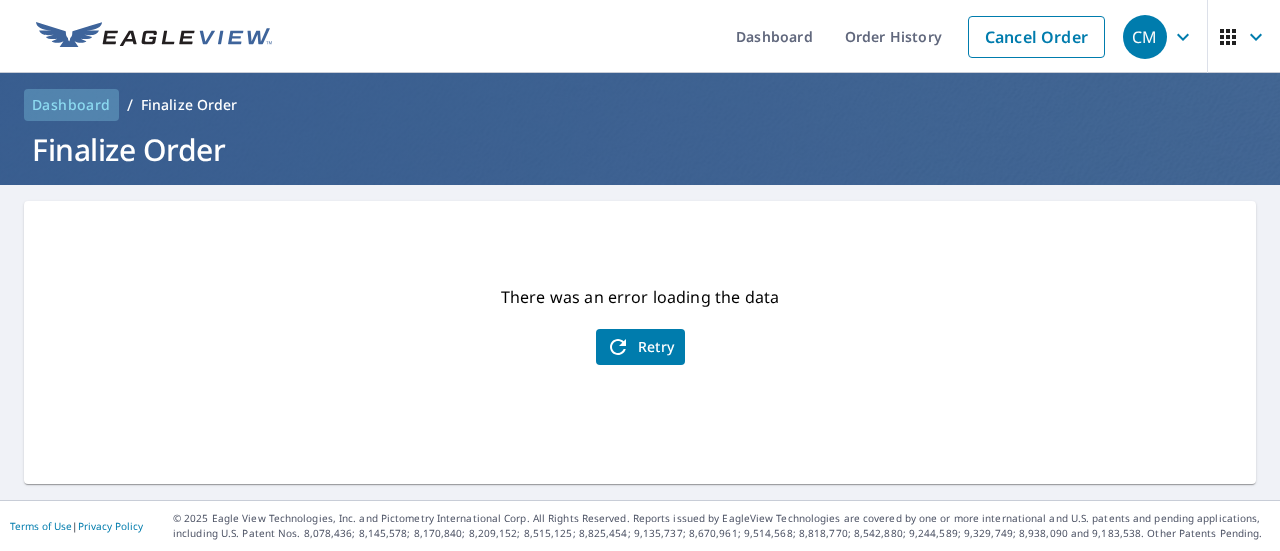 click on "Dashboard" at bounding box center (71, 105) 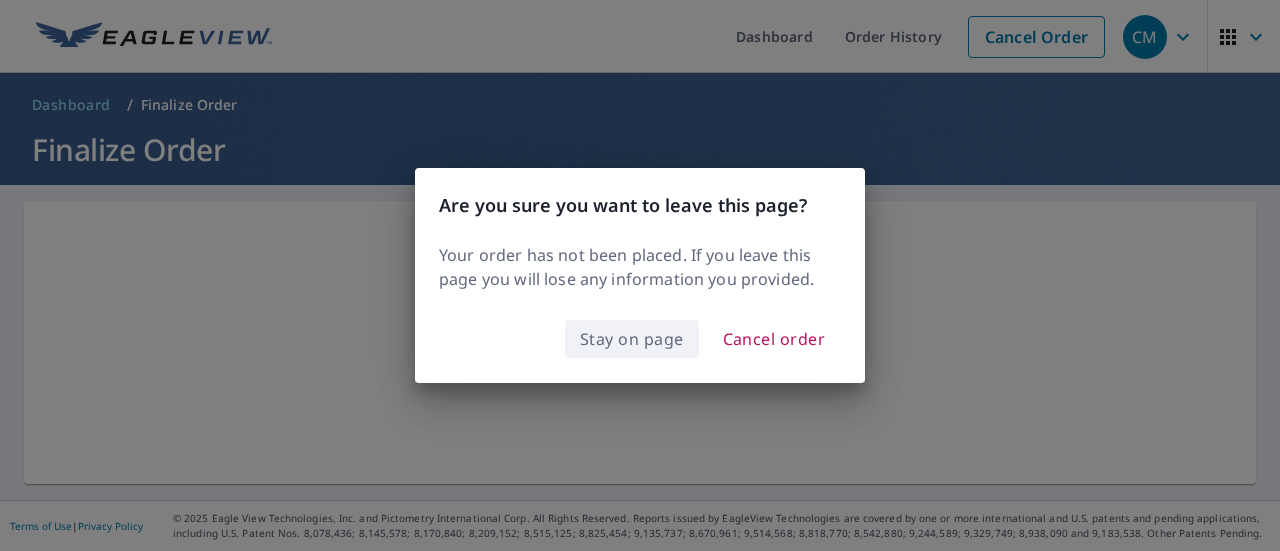 click on "Stay on page" at bounding box center (632, 339) 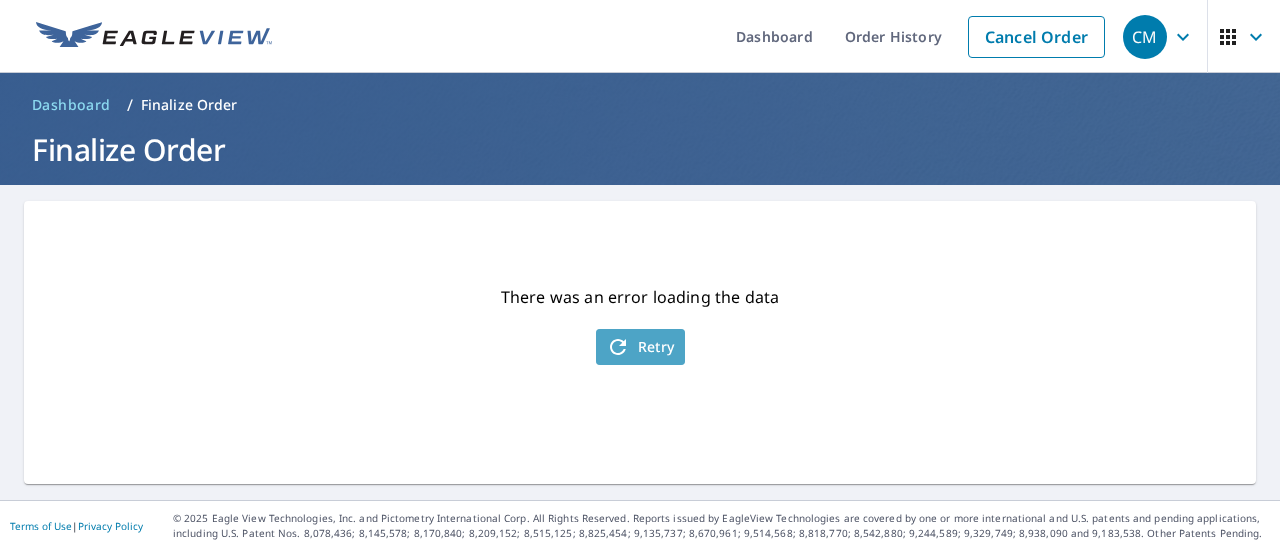 click 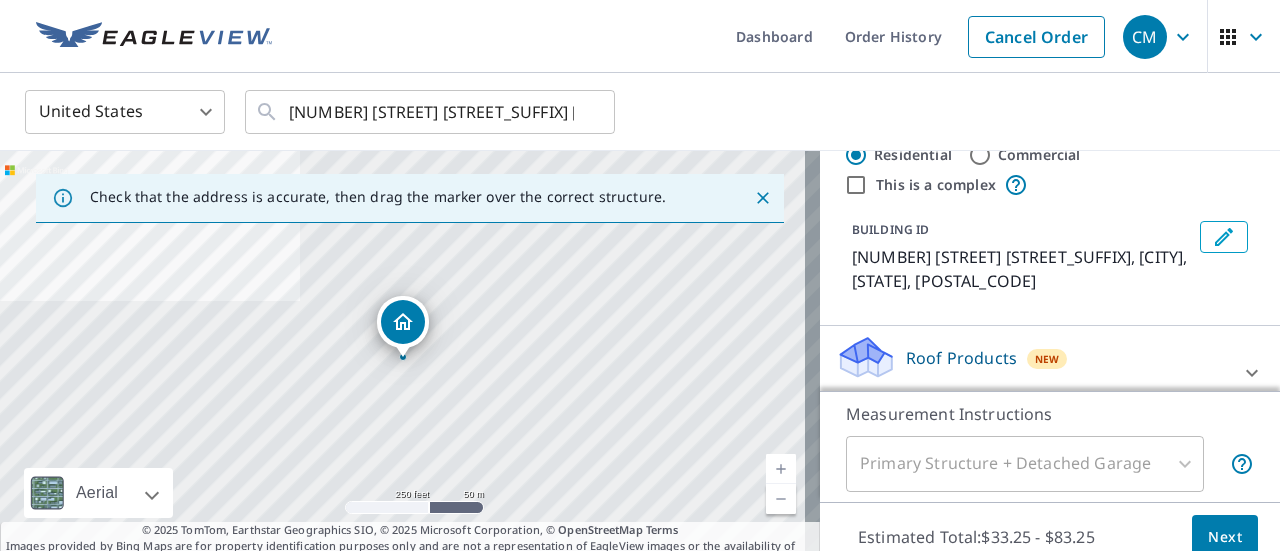 scroll, scrollTop: 85, scrollLeft: 0, axis: vertical 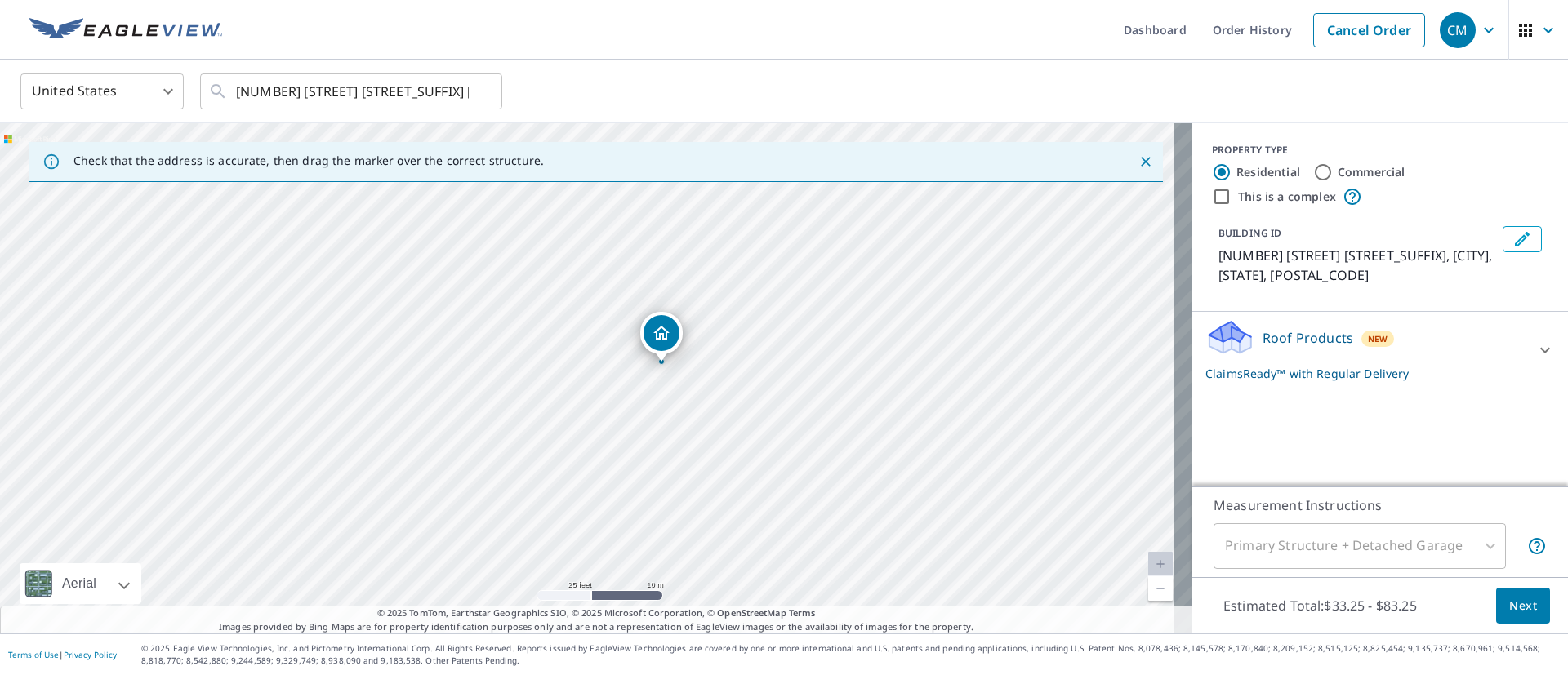 drag, startPoint x: 657, startPoint y: 367, endPoint x: 637, endPoint y: 368, distance: 20.024984 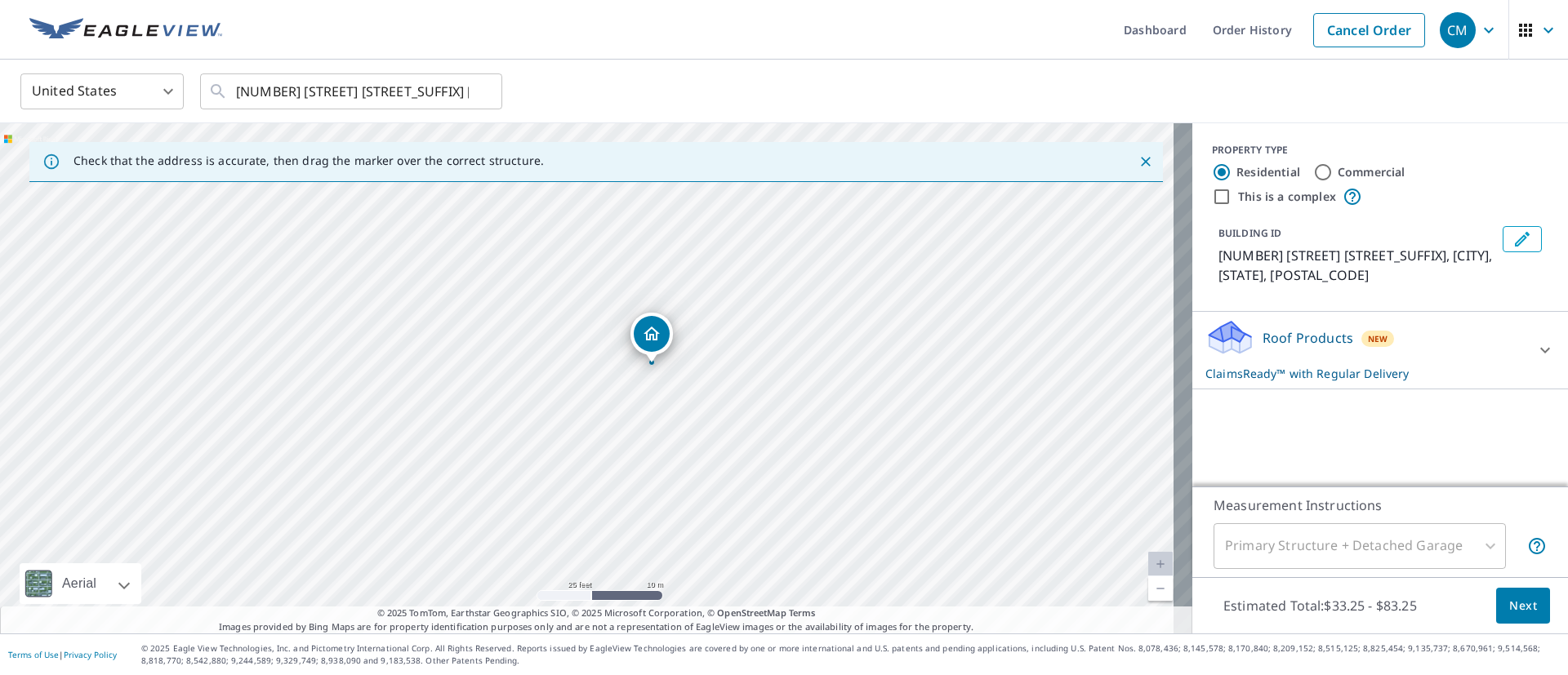 drag, startPoint x: 639, startPoint y: 364, endPoint x: 651, endPoint y: 363, distance: 12.041595 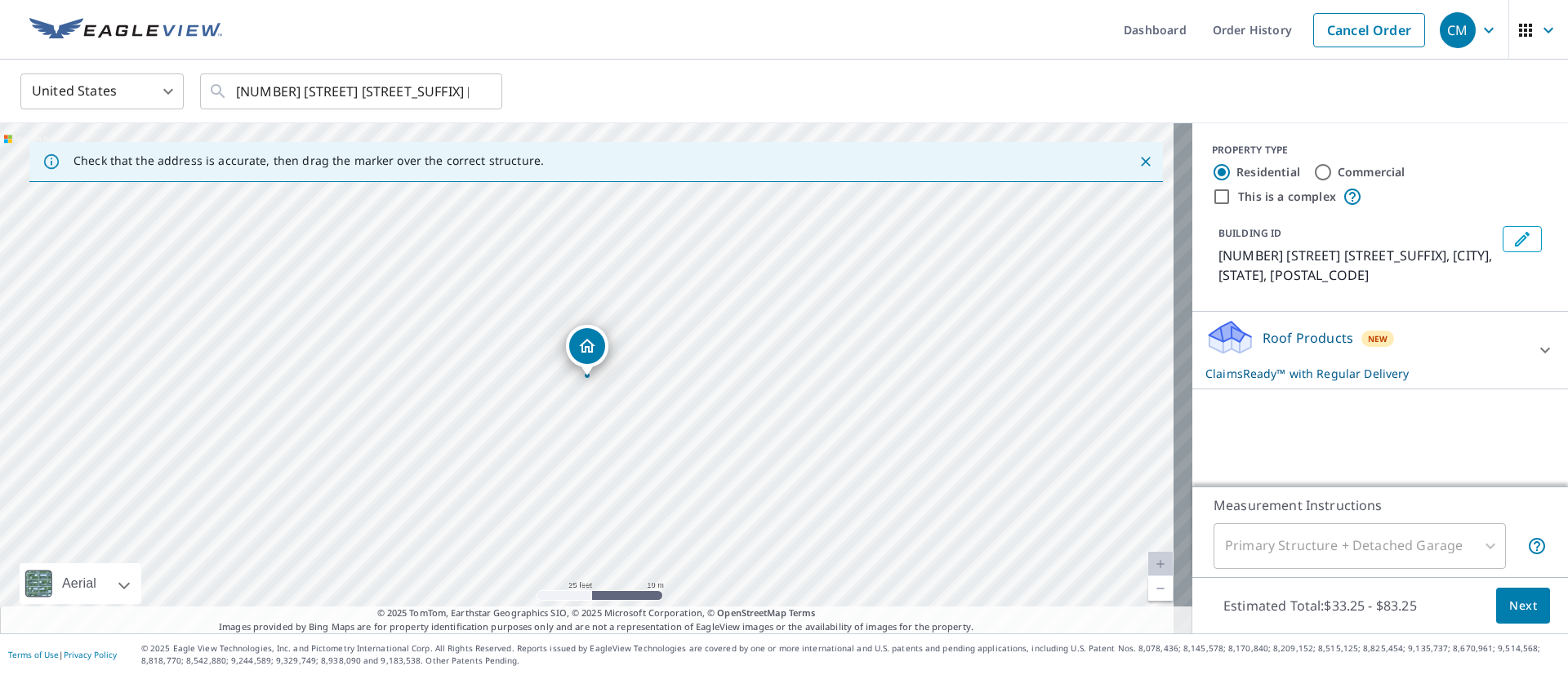 click on "ClaimsReady™ with Regular Delivery" at bounding box center [1365, 373] 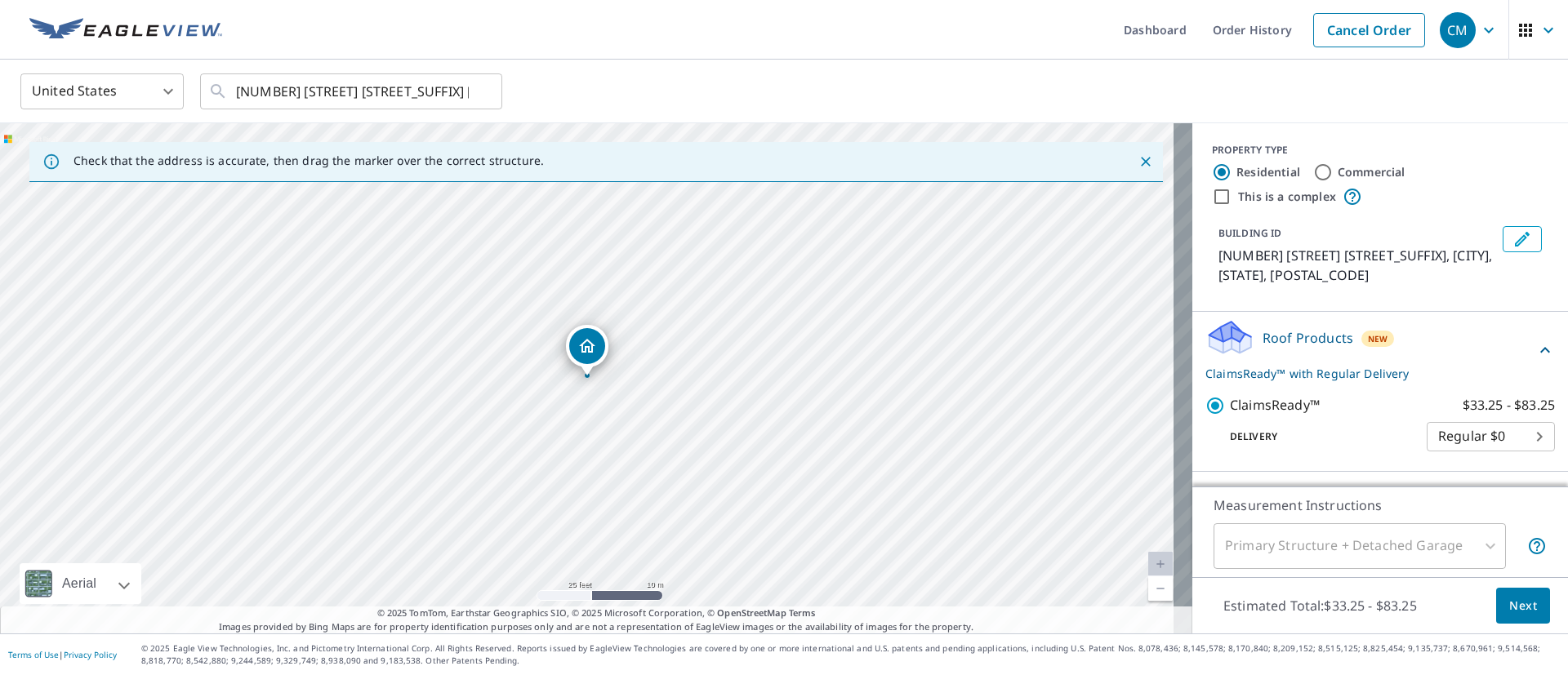 click on "Next" at bounding box center (1523, 606) 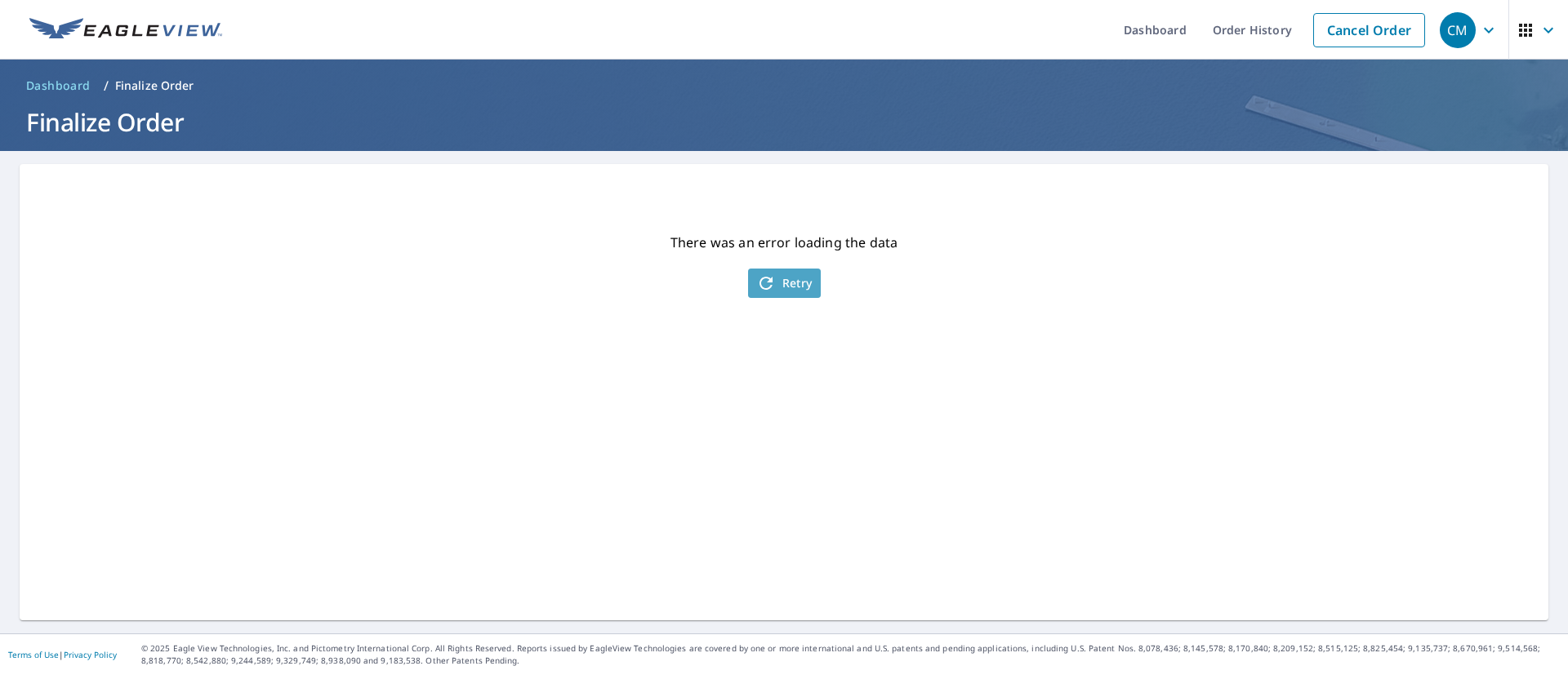 click on "Retry" at bounding box center (784, 283) 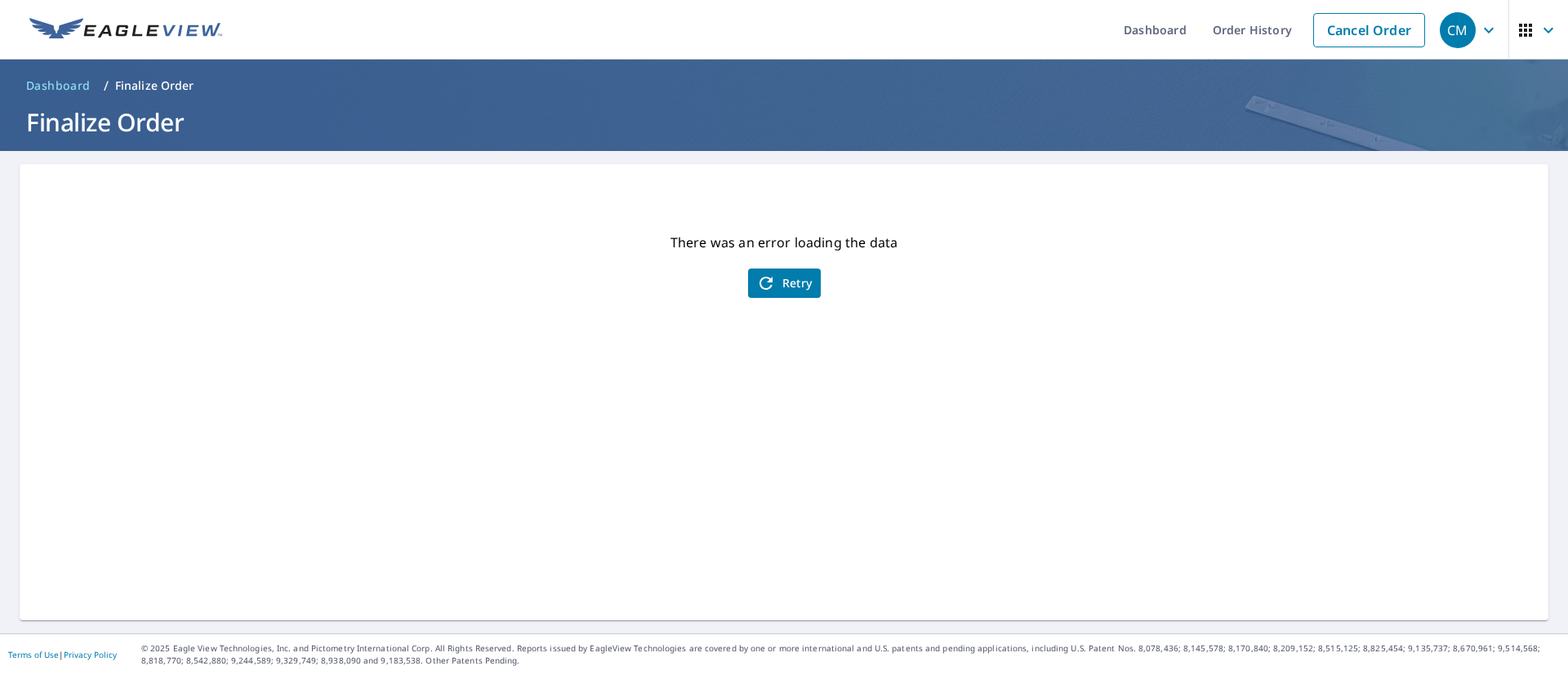 click on "Retry" at bounding box center (784, 283) 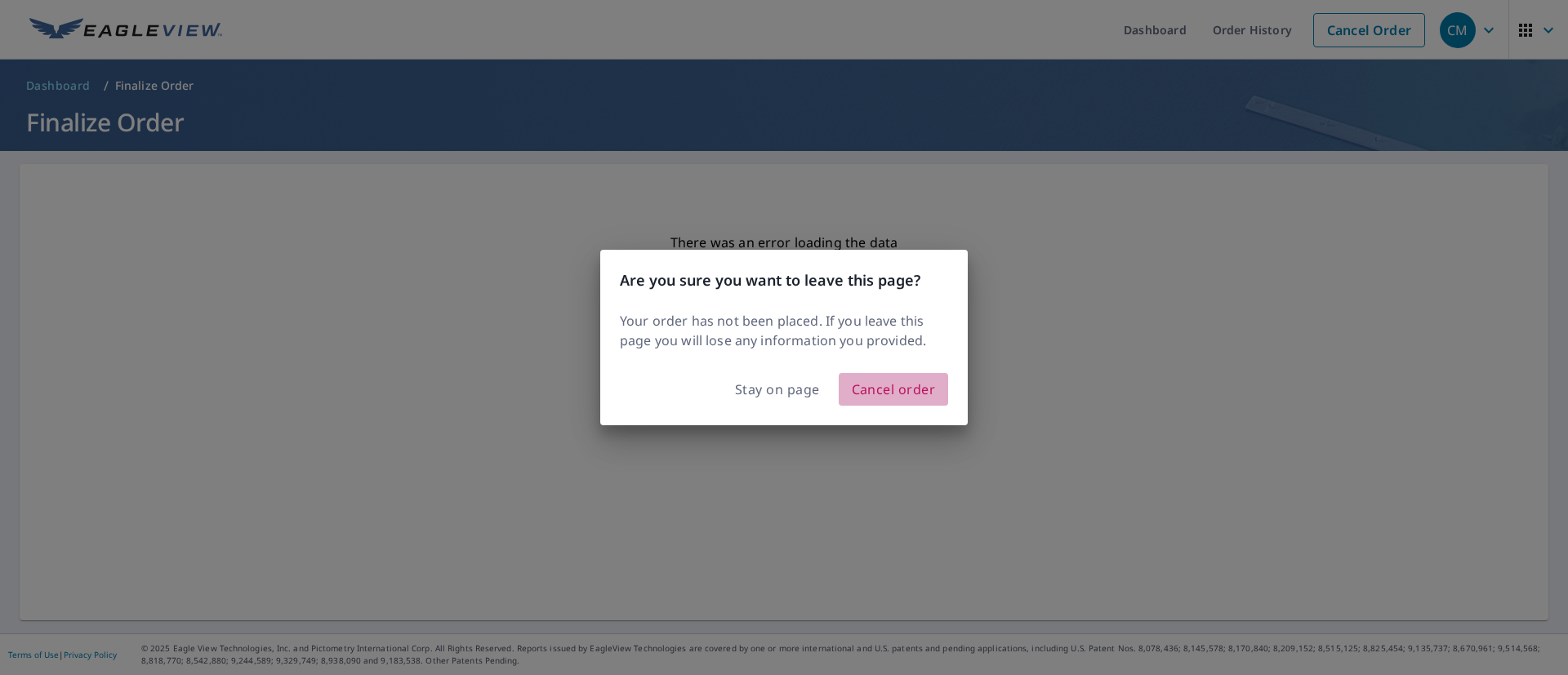 click on "Cancel order" at bounding box center (893, 389) 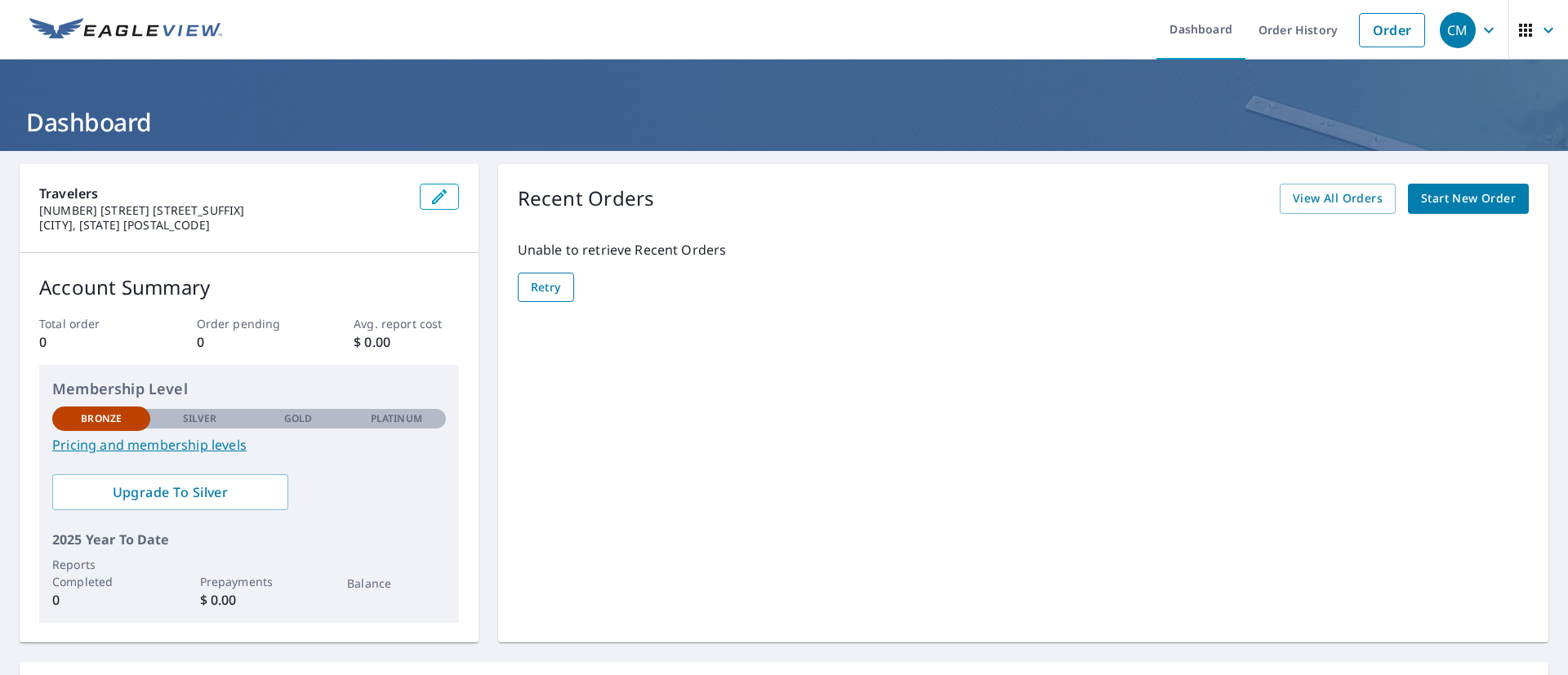 click on "Retry" at bounding box center [546, 287] 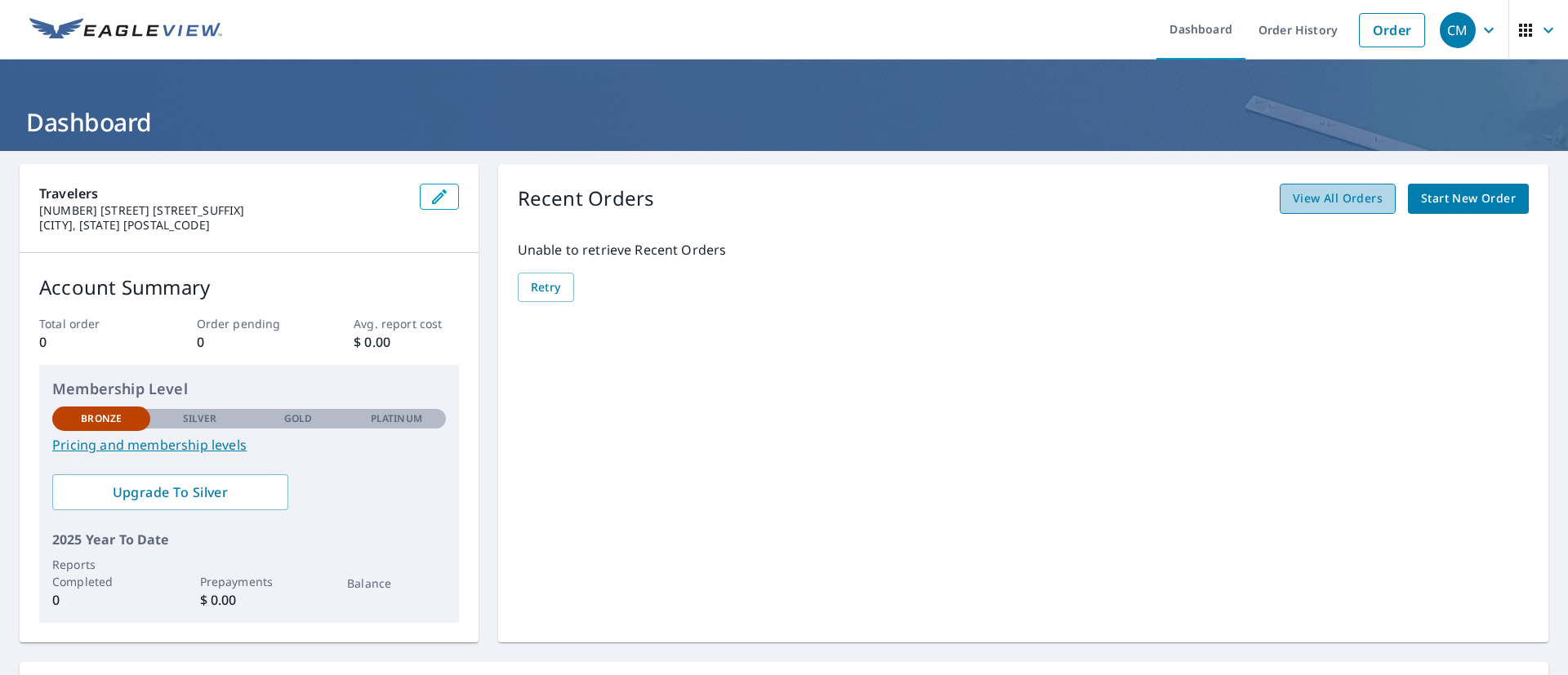 click on "View All Orders" at bounding box center [1338, 198] 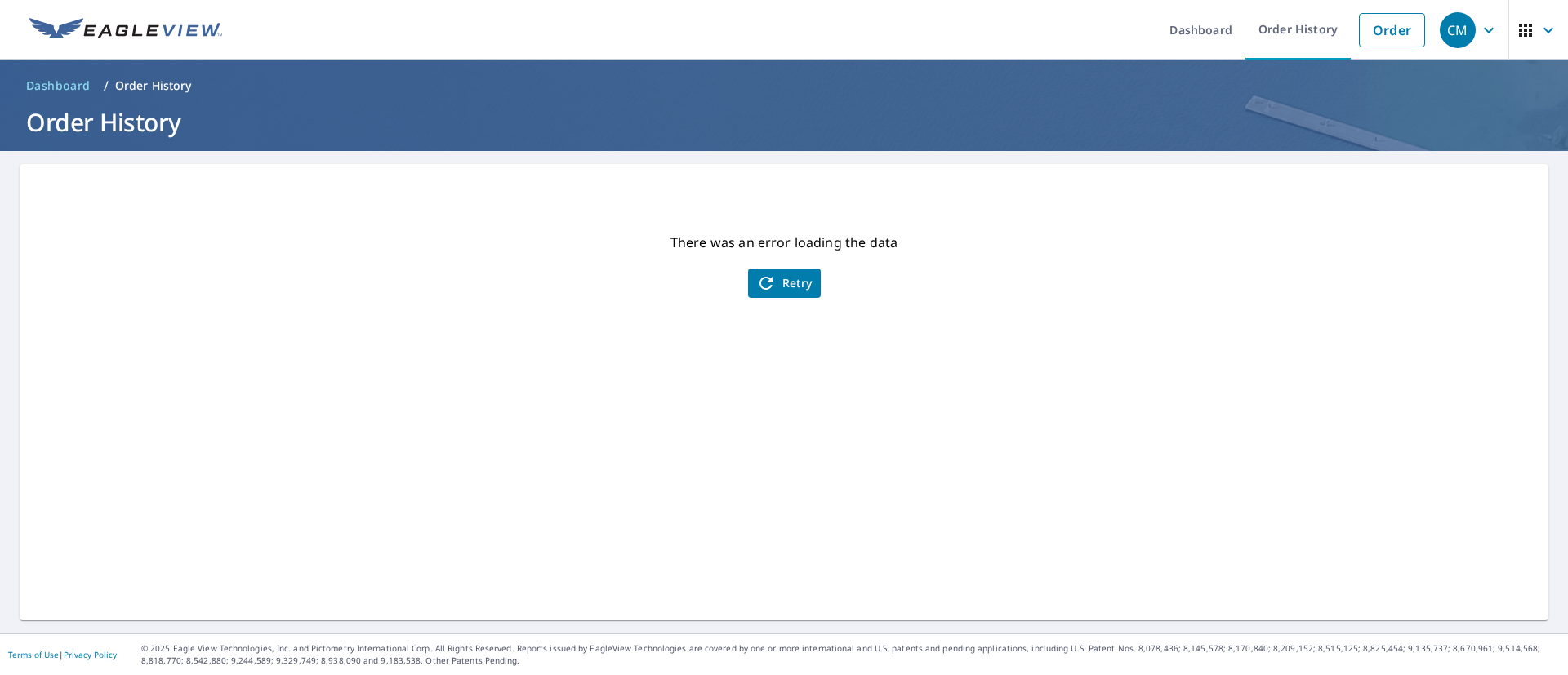 click on "Retry" at bounding box center (784, 283) 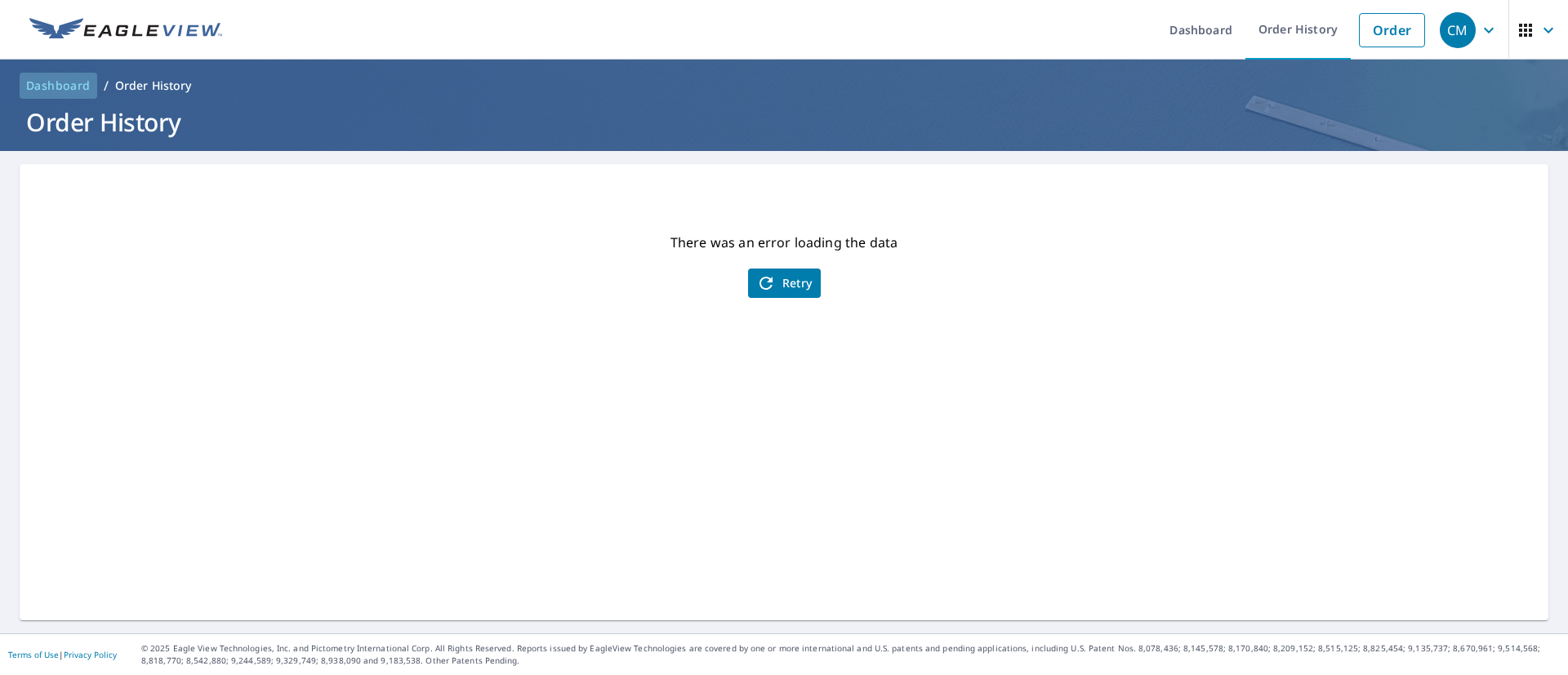 click on "Dashboard" at bounding box center (58, 86) 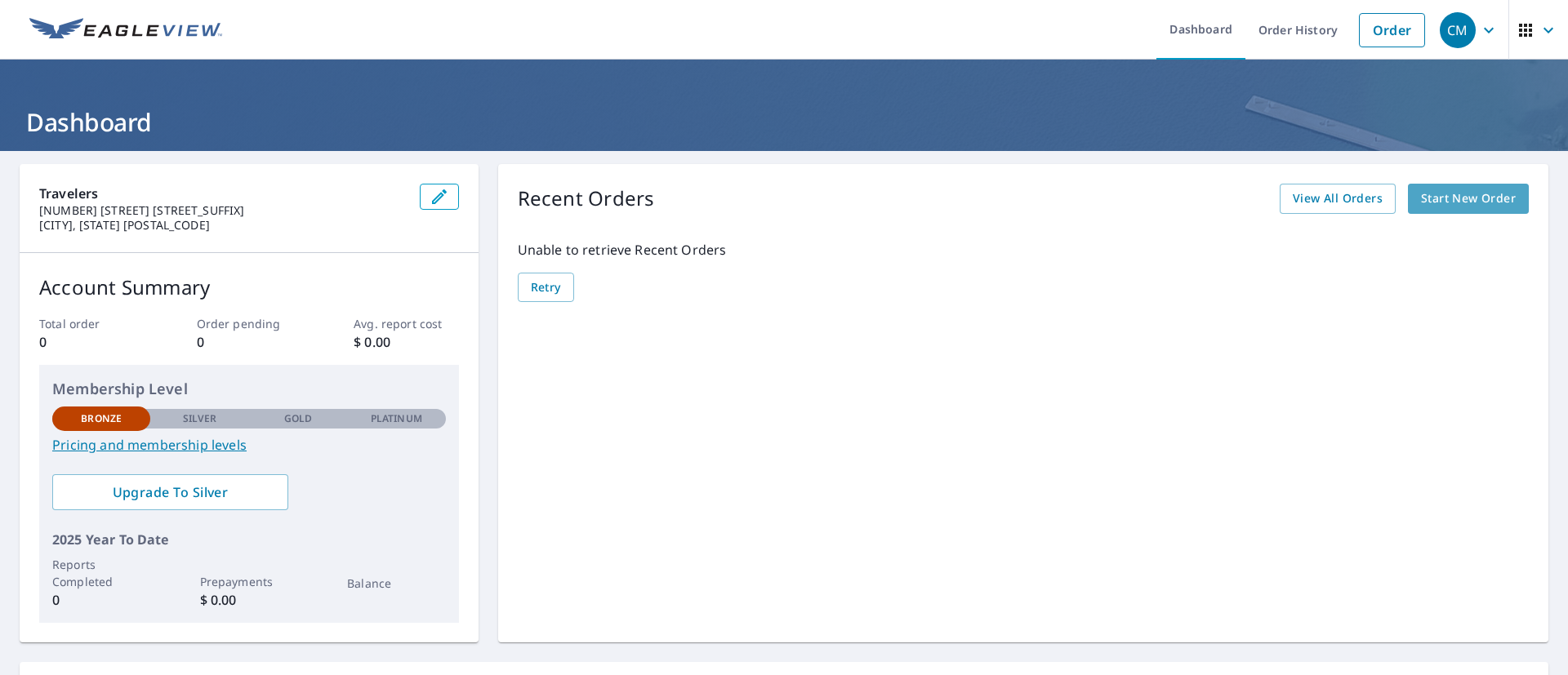 click on "Start New Order" at bounding box center (1468, 198) 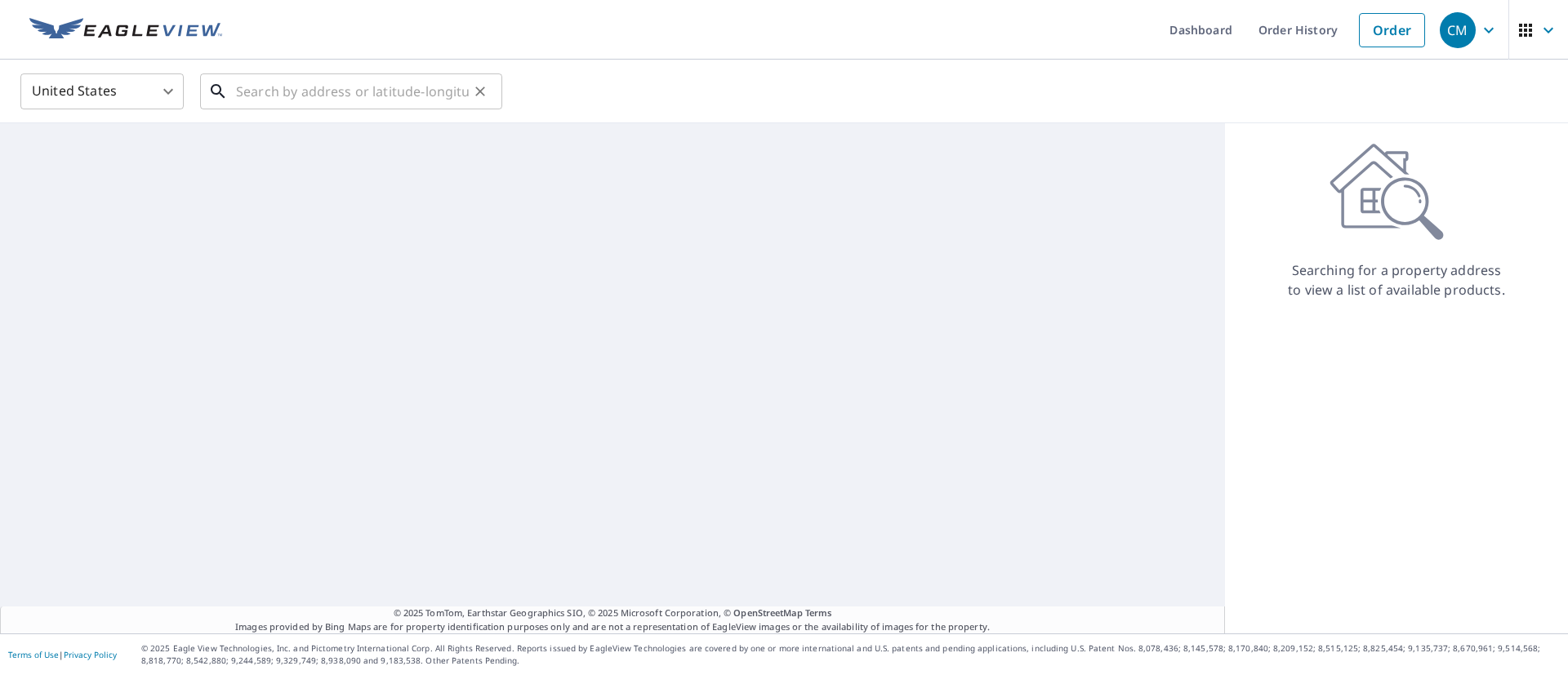 click at bounding box center (352, 91) 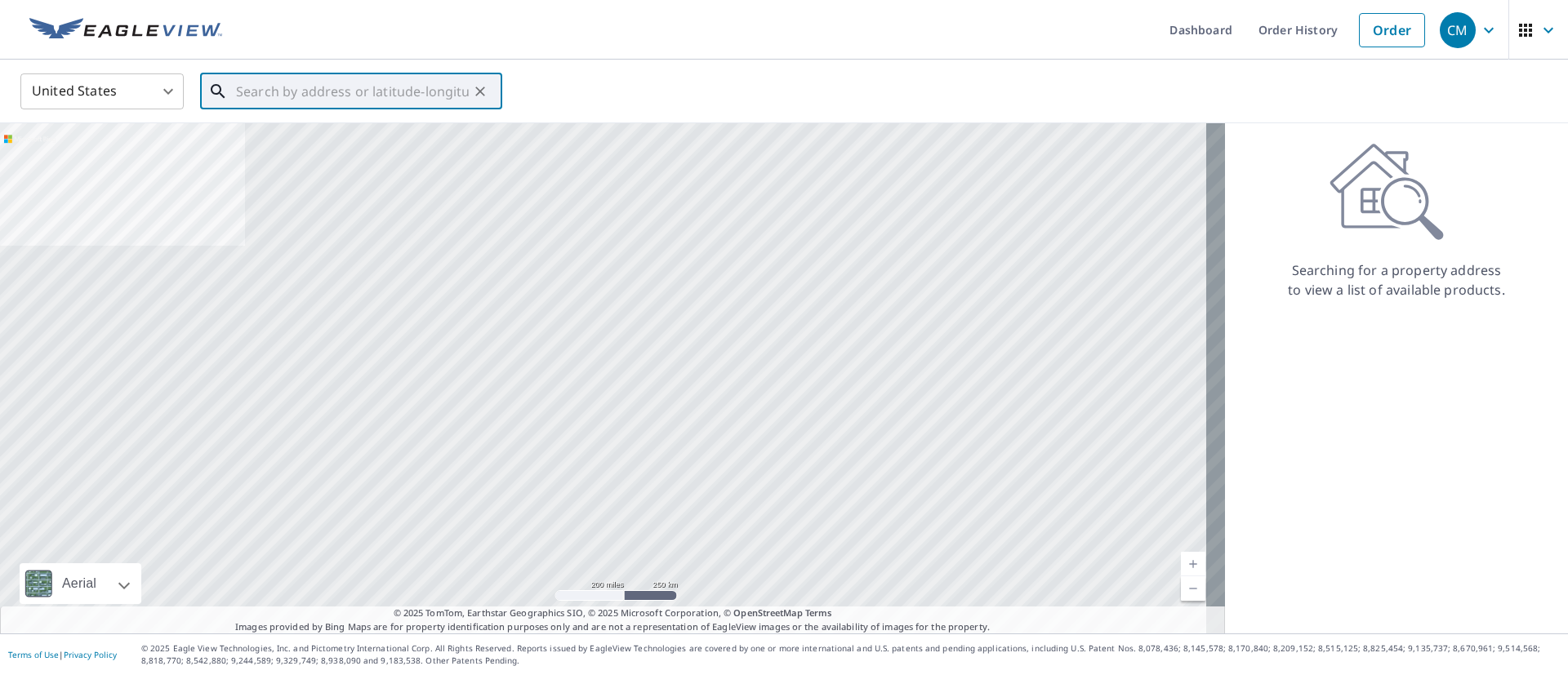 click at bounding box center [352, 91] 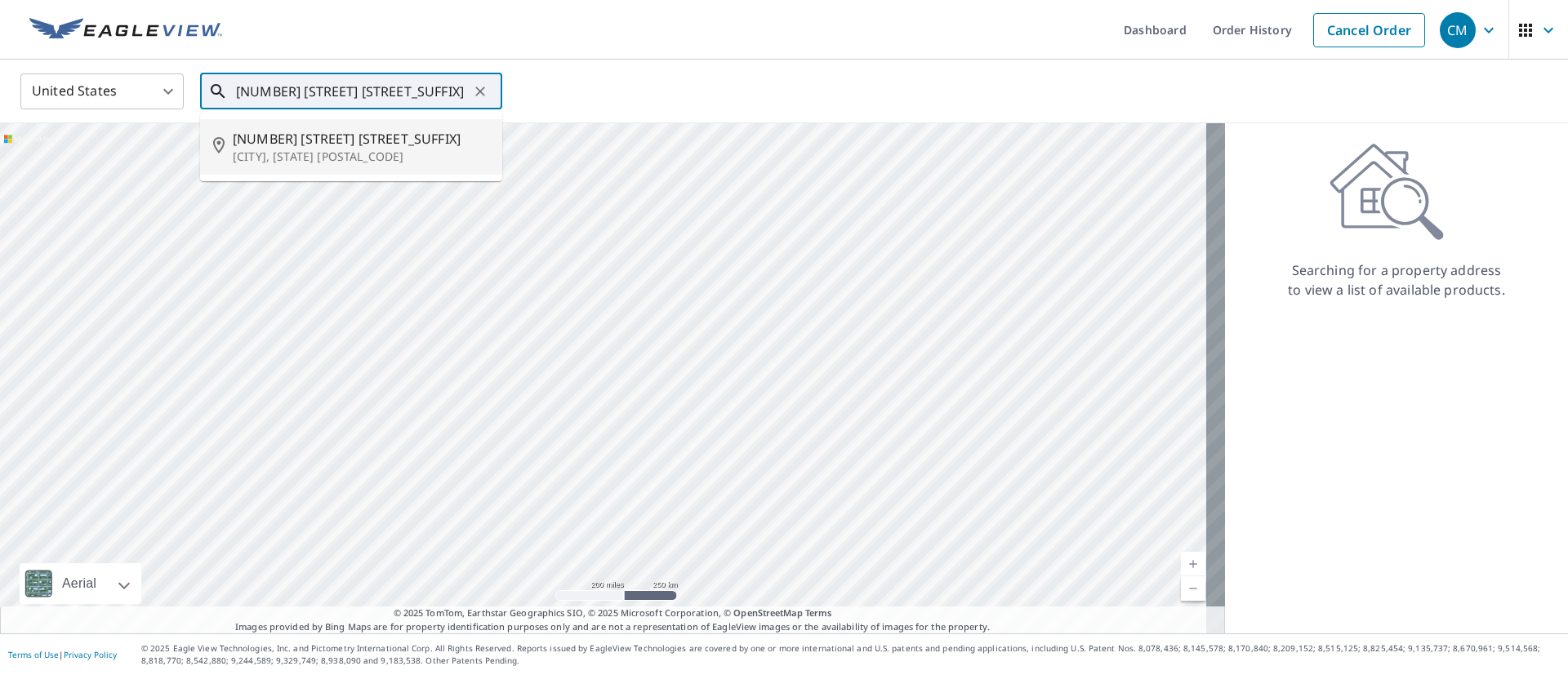 click on "[NUMBER] [STREET] [STREET_SUFFIX]" at bounding box center [361, 139] 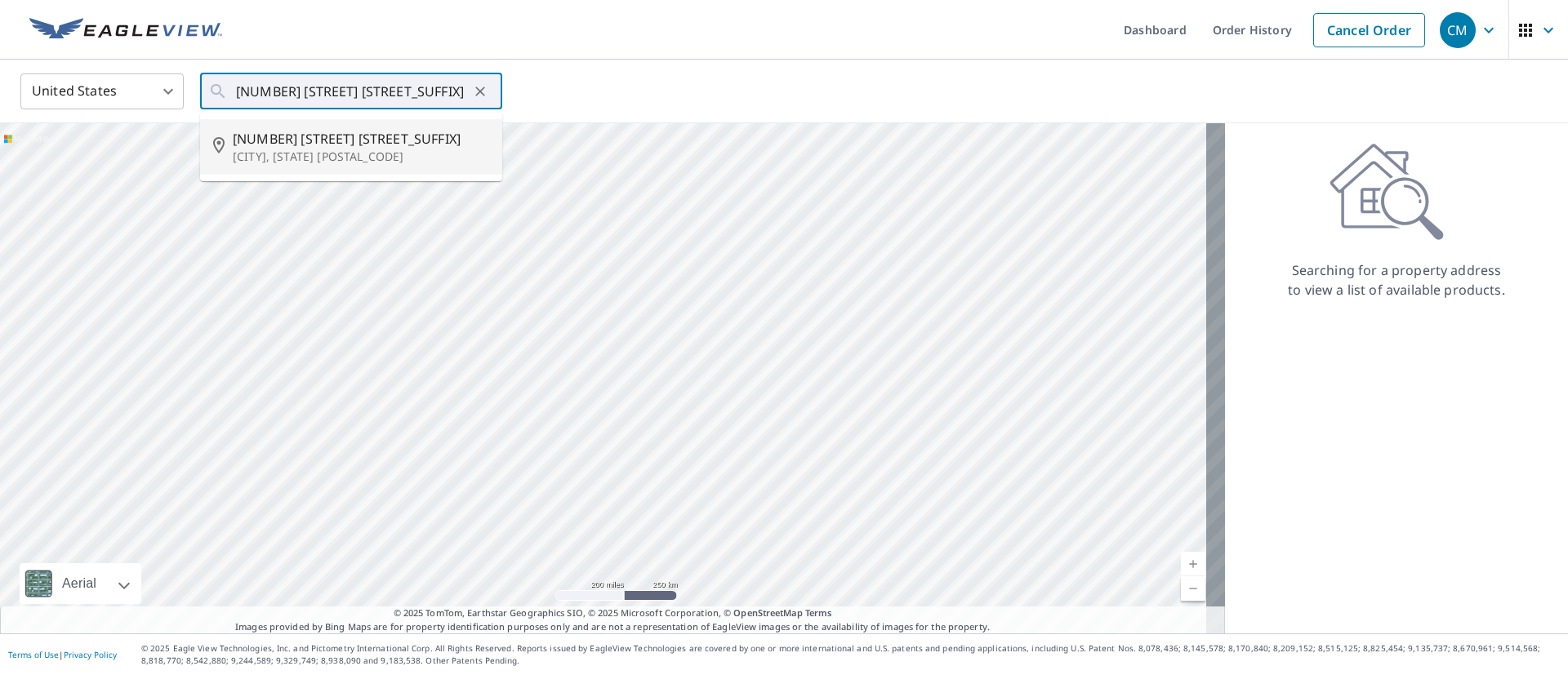 type on "[NUMBER] [STREET] [STREET_SUFFIX] [CITY], [STATE] [POSTAL_CODE]" 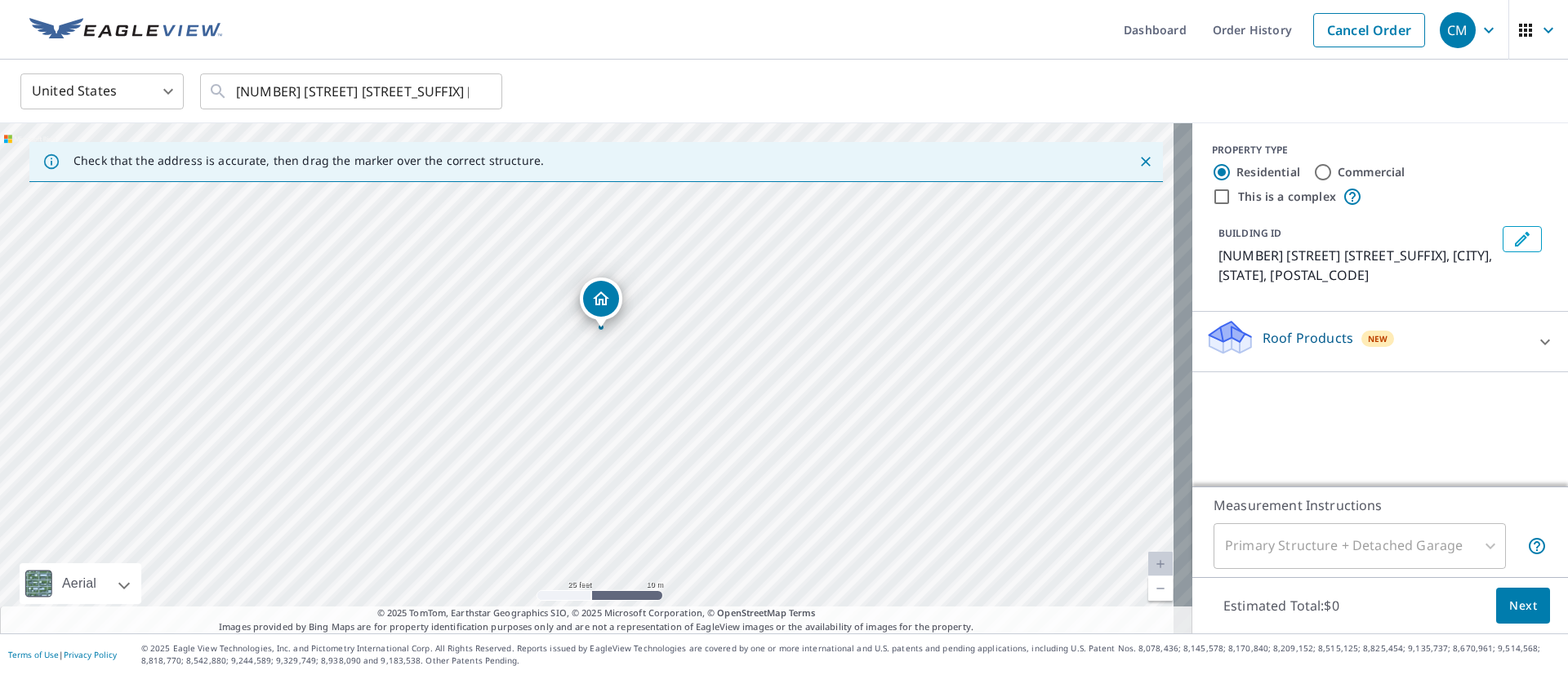 click on "Commercial" at bounding box center (1323, 172) 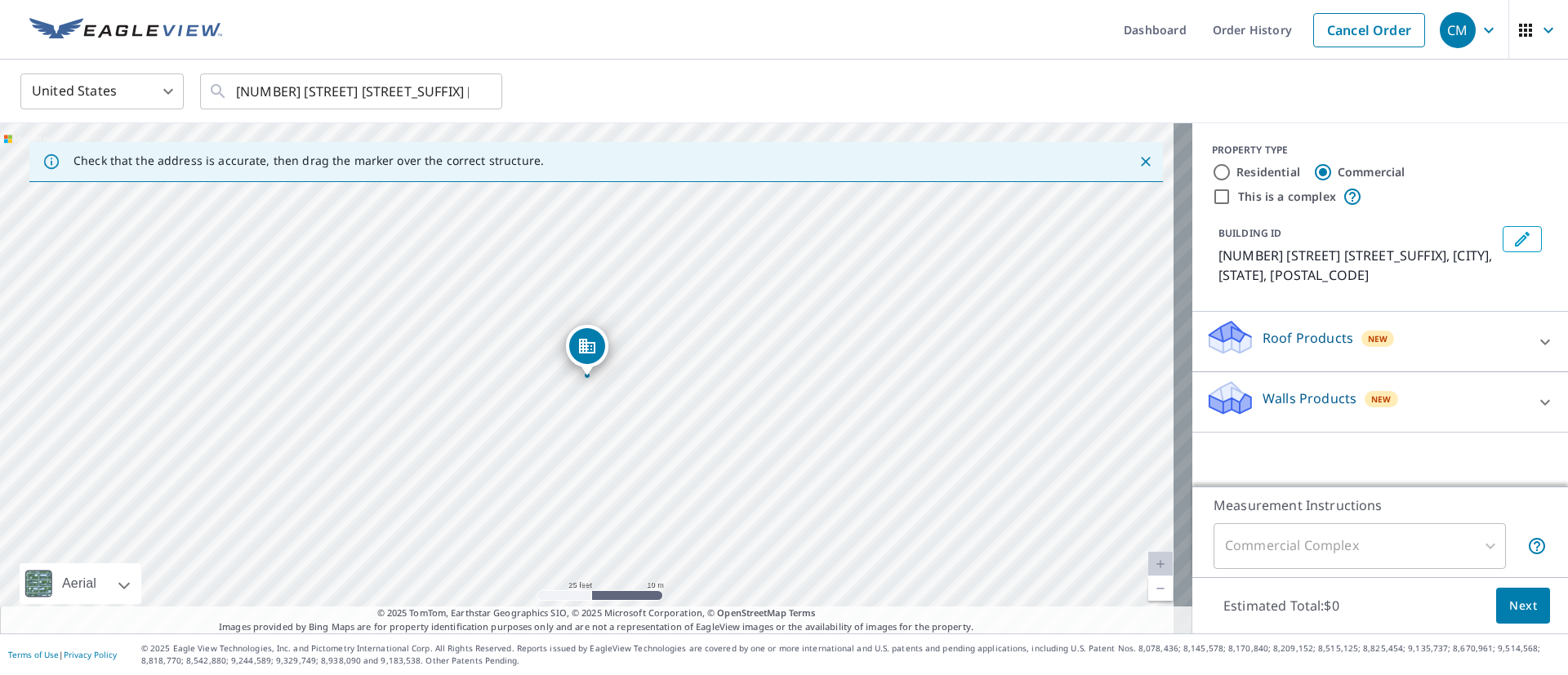 click on "Residential" at bounding box center (1222, 172) 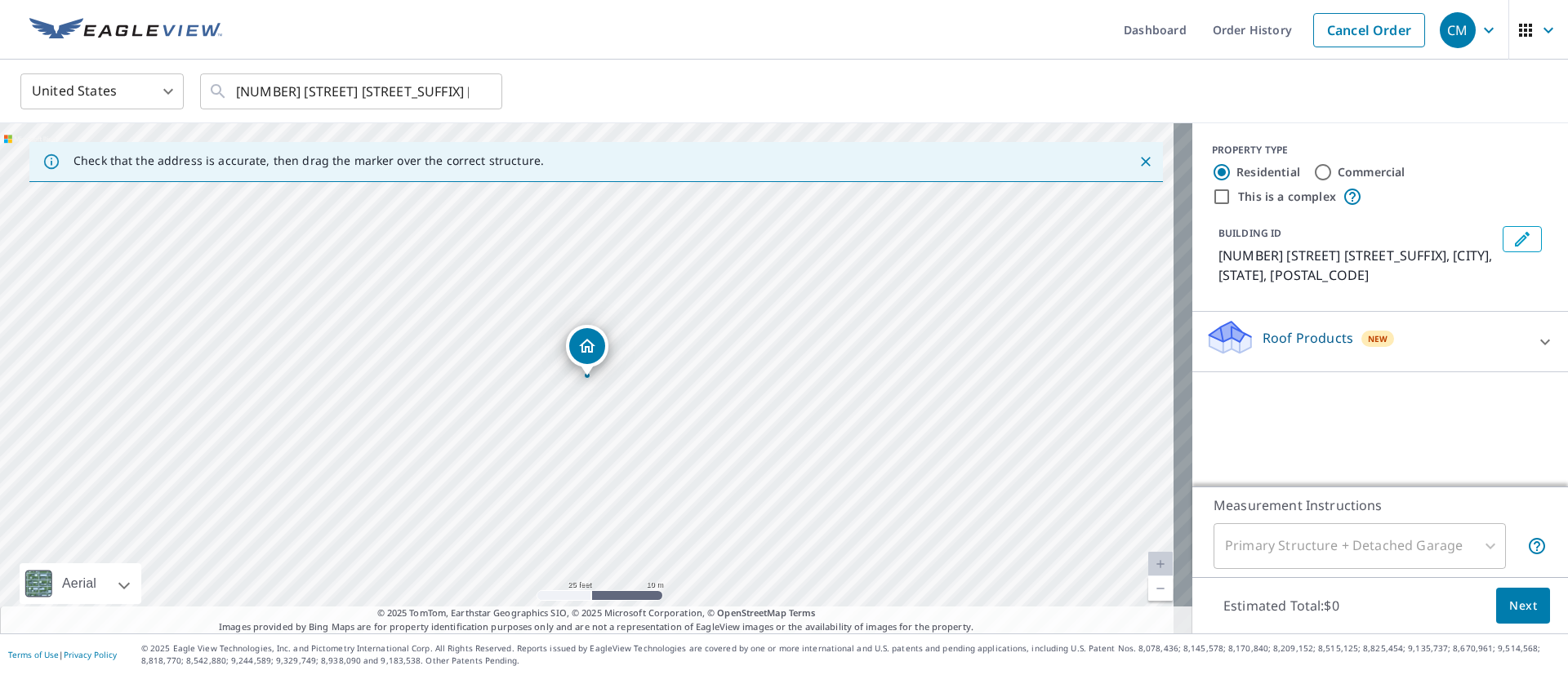 click on "Roof Products" at bounding box center [1307, 338] 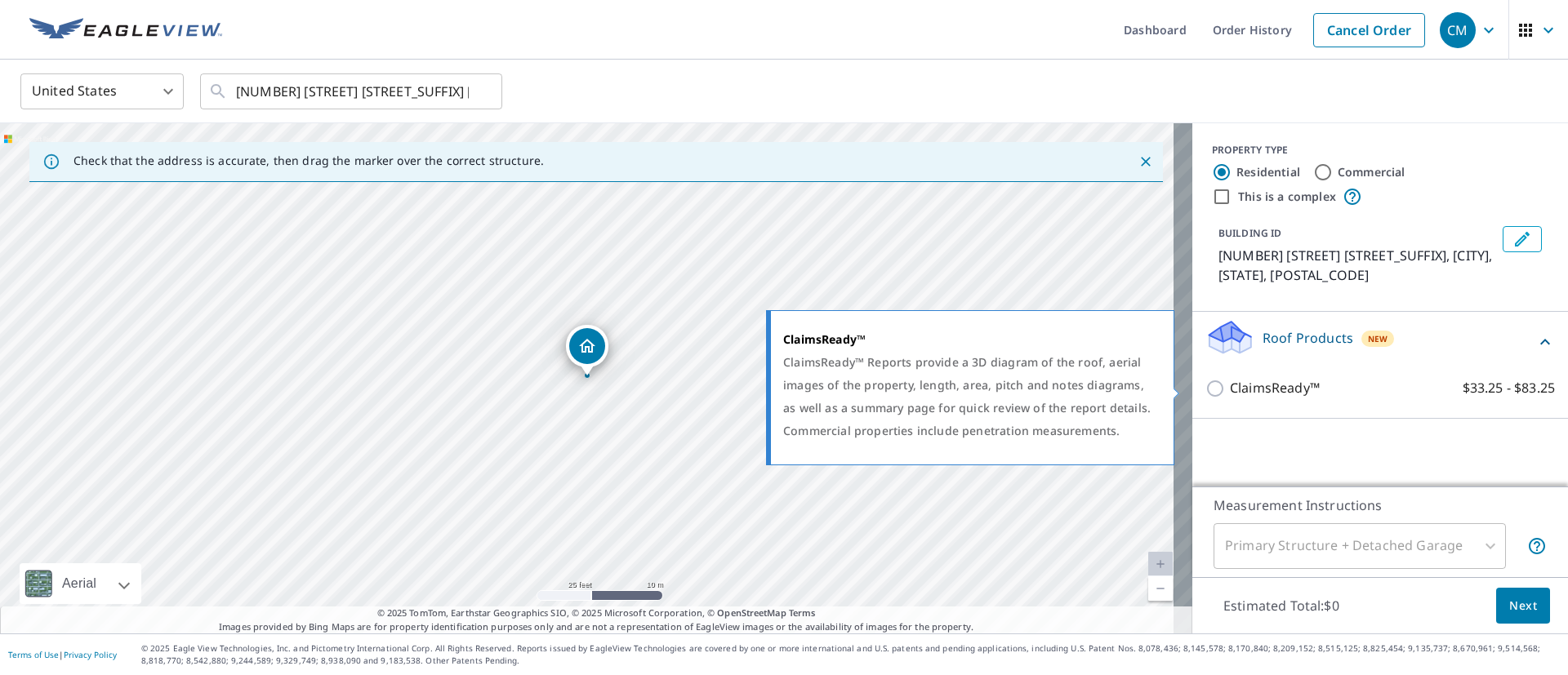 click on "ClaimsReady™" at bounding box center [1275, 388] 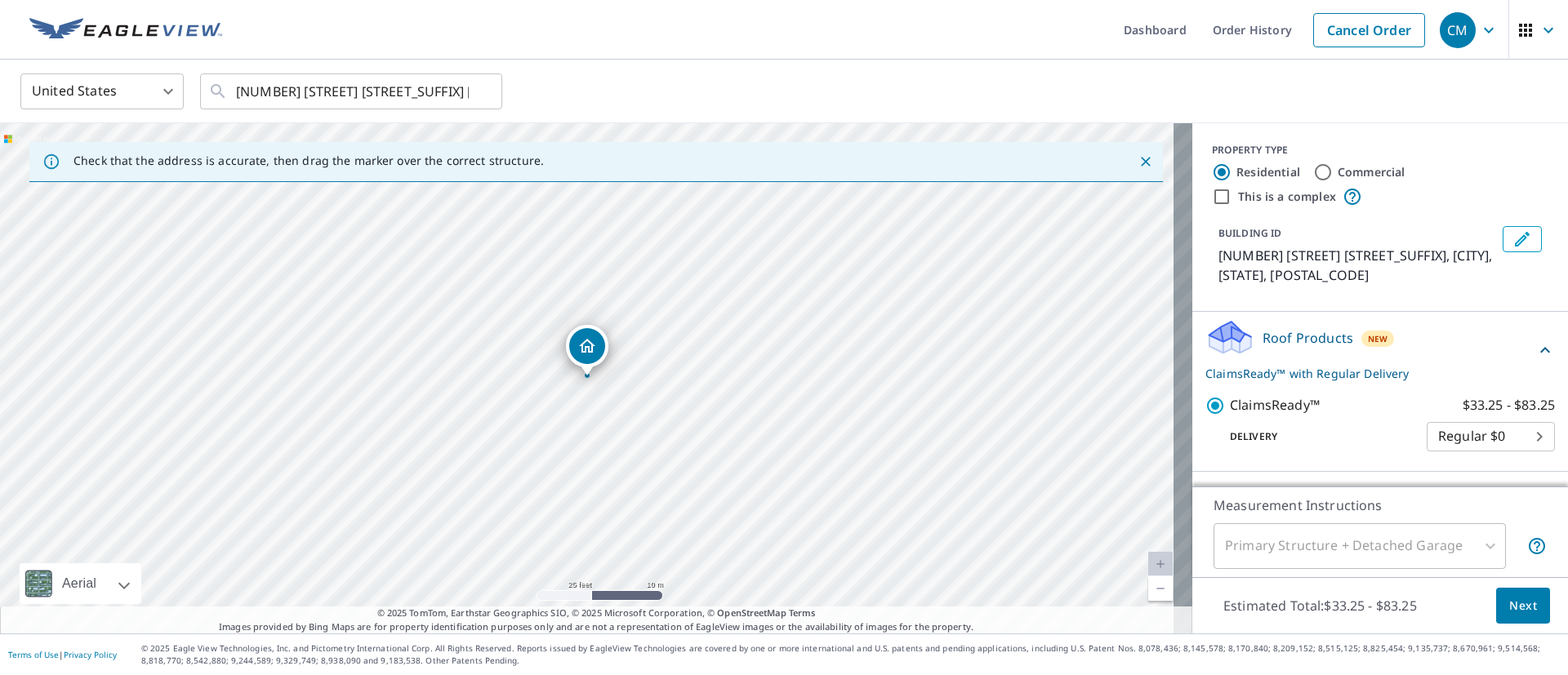 click on "Primary Structure + Detached Garage" at bounding box center (1360, 546) 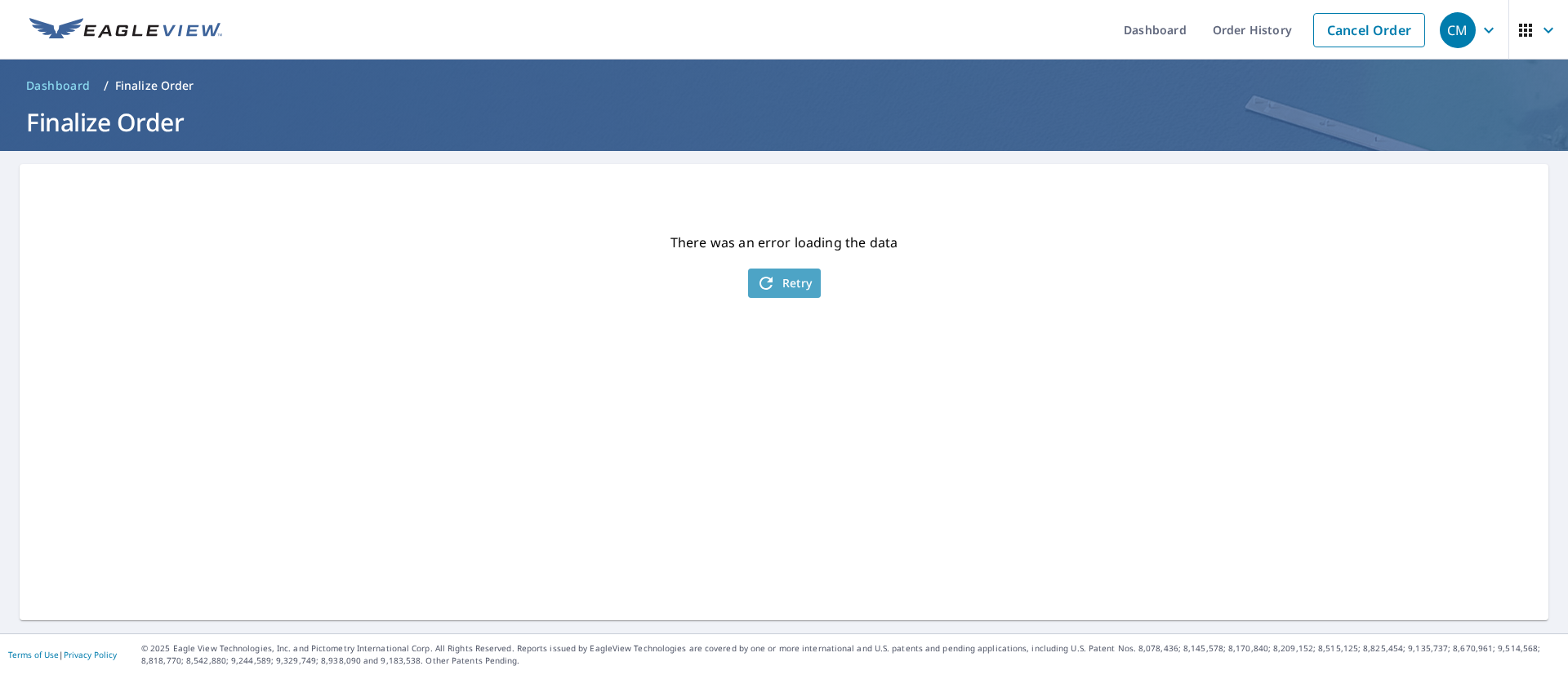 click on "Retry" at bounding box center (784, 283) 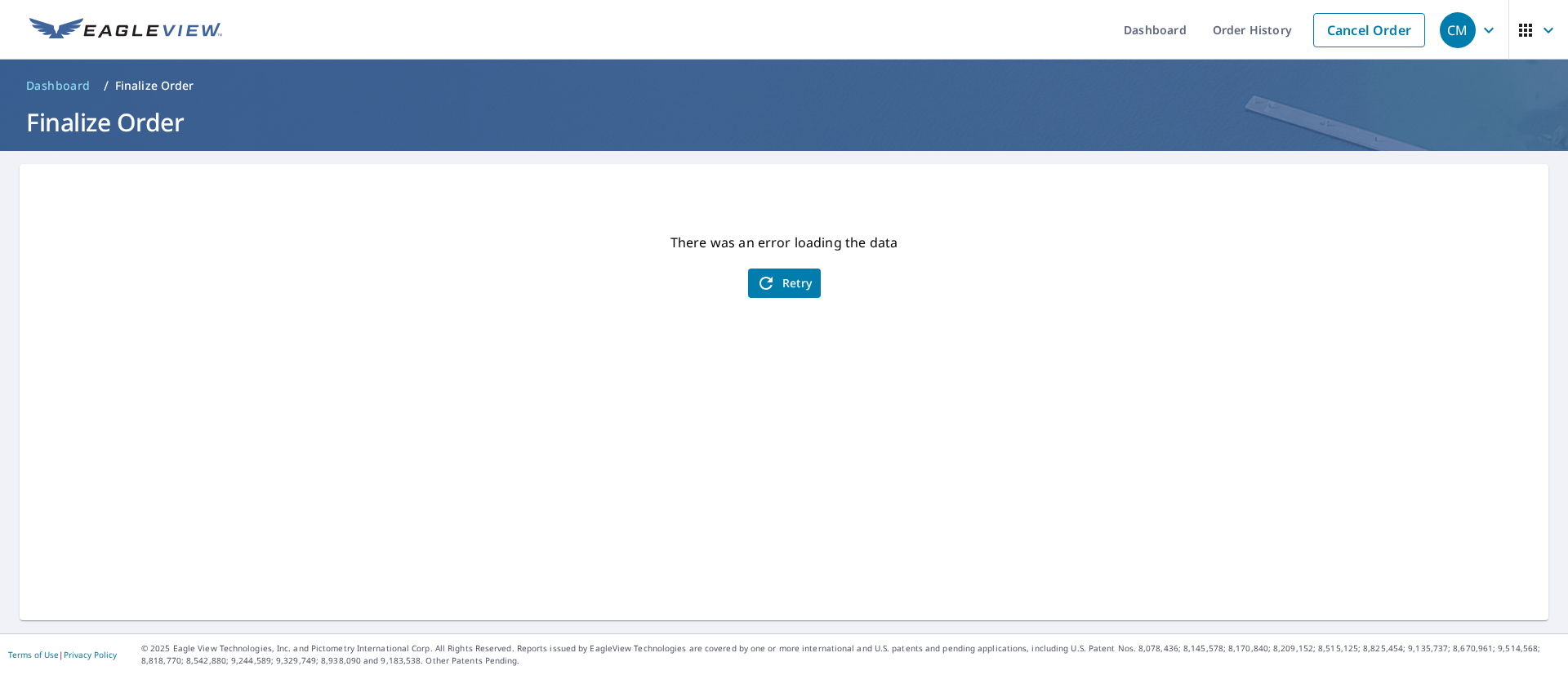 click on "Retry" at bounding box center (784, 283) 